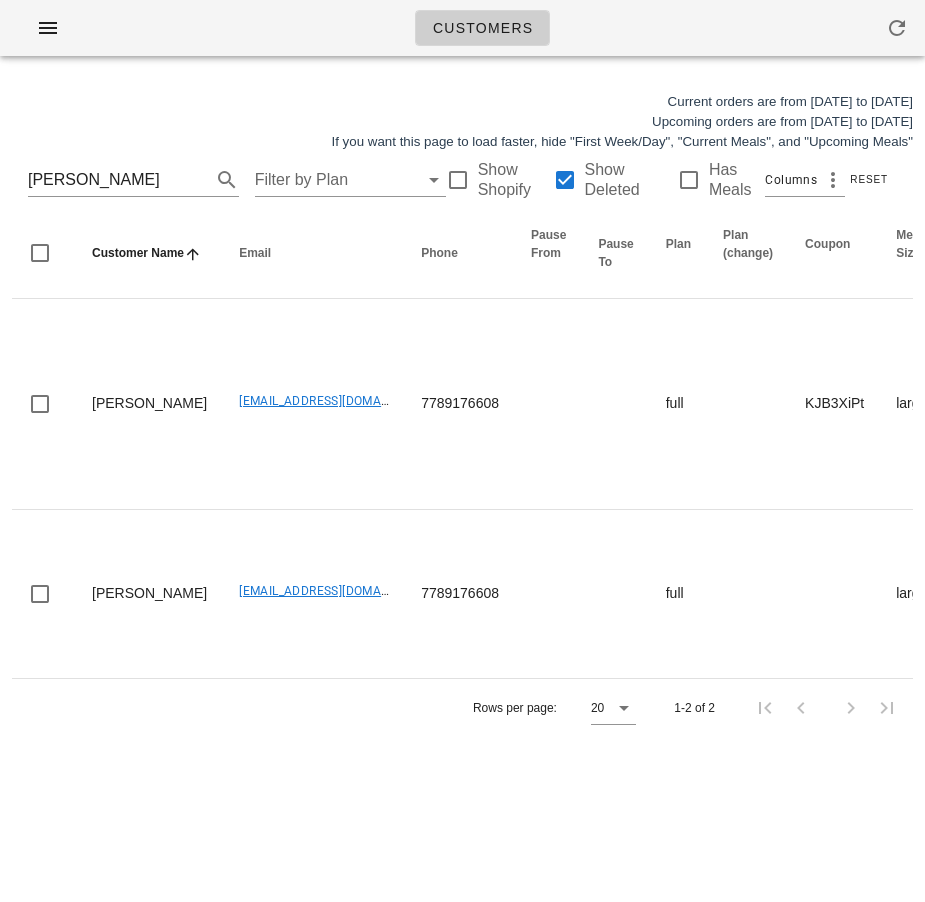 scroll, scrollTop: 0, scrollLeft: 0, axis: both 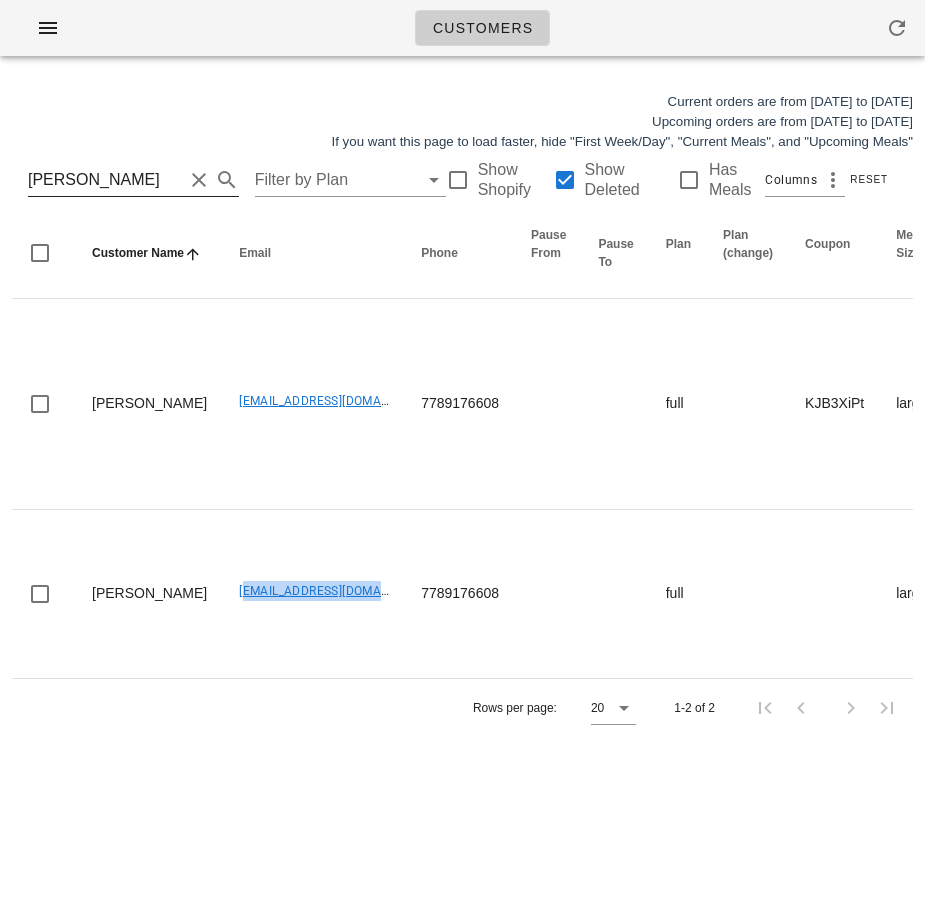 click on "Duncan Slade" at bounding box center [105, 180] 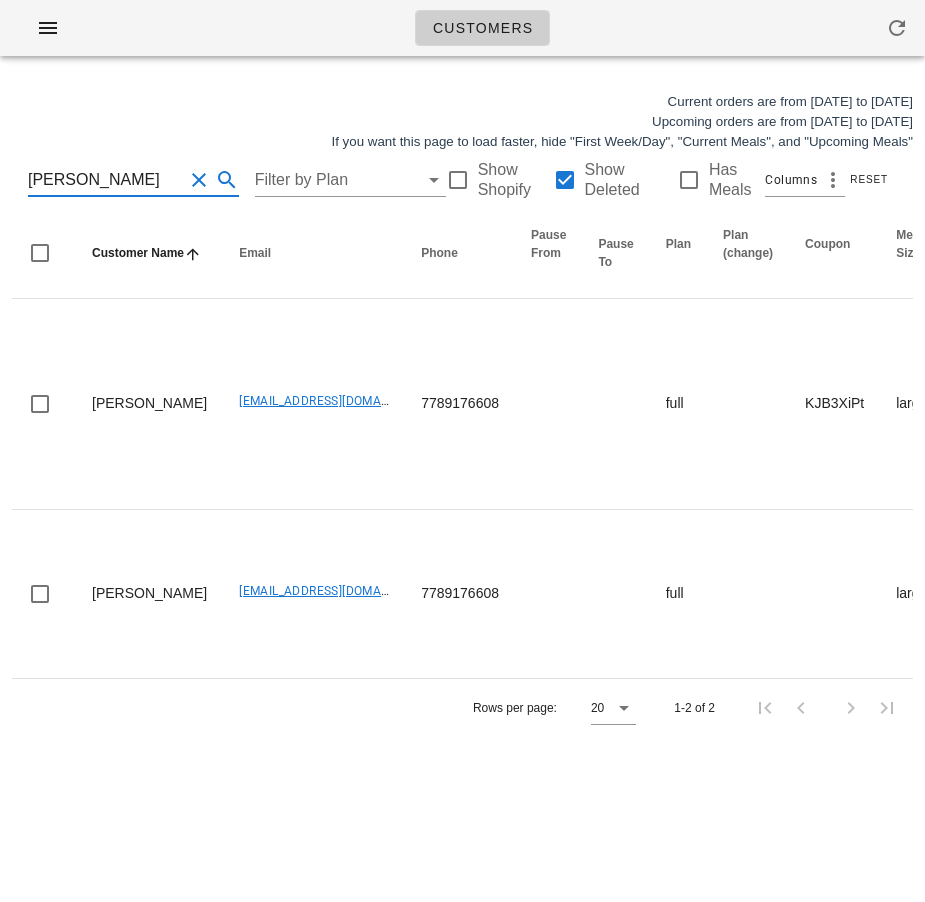 click on "Duncan Slade" at bounding box center (105, 180) 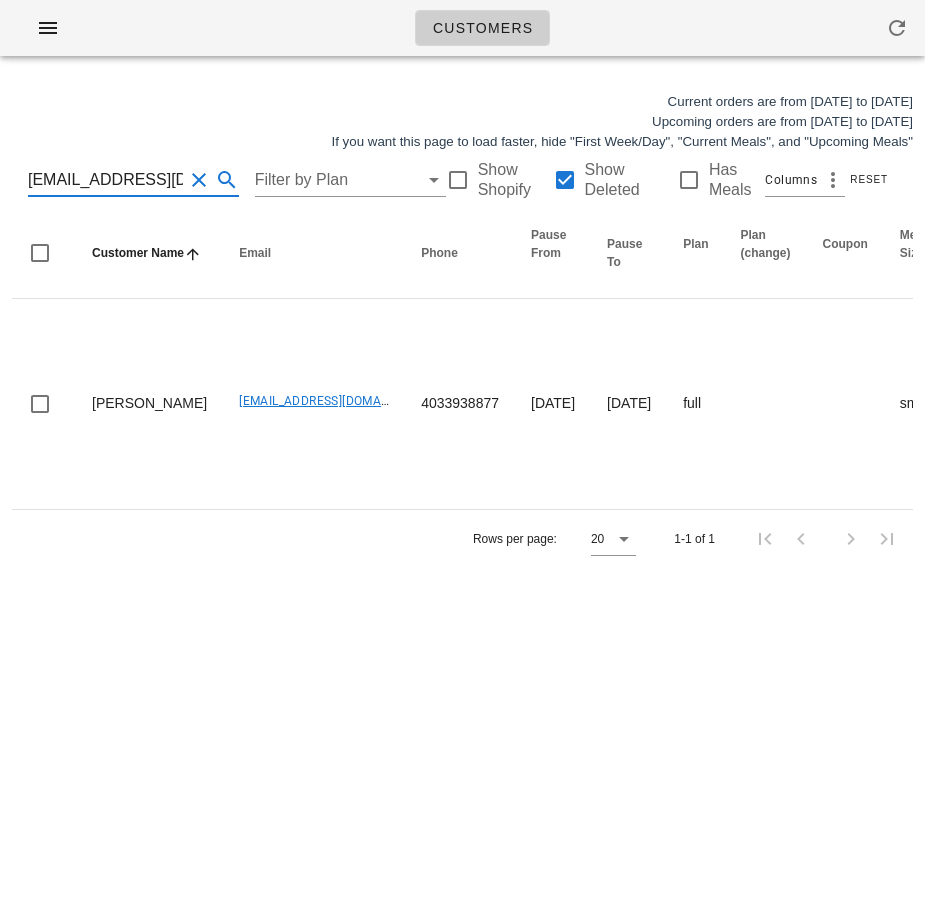scroll, scrollTop: 0, scrollLeft: 63, axis: horizontal 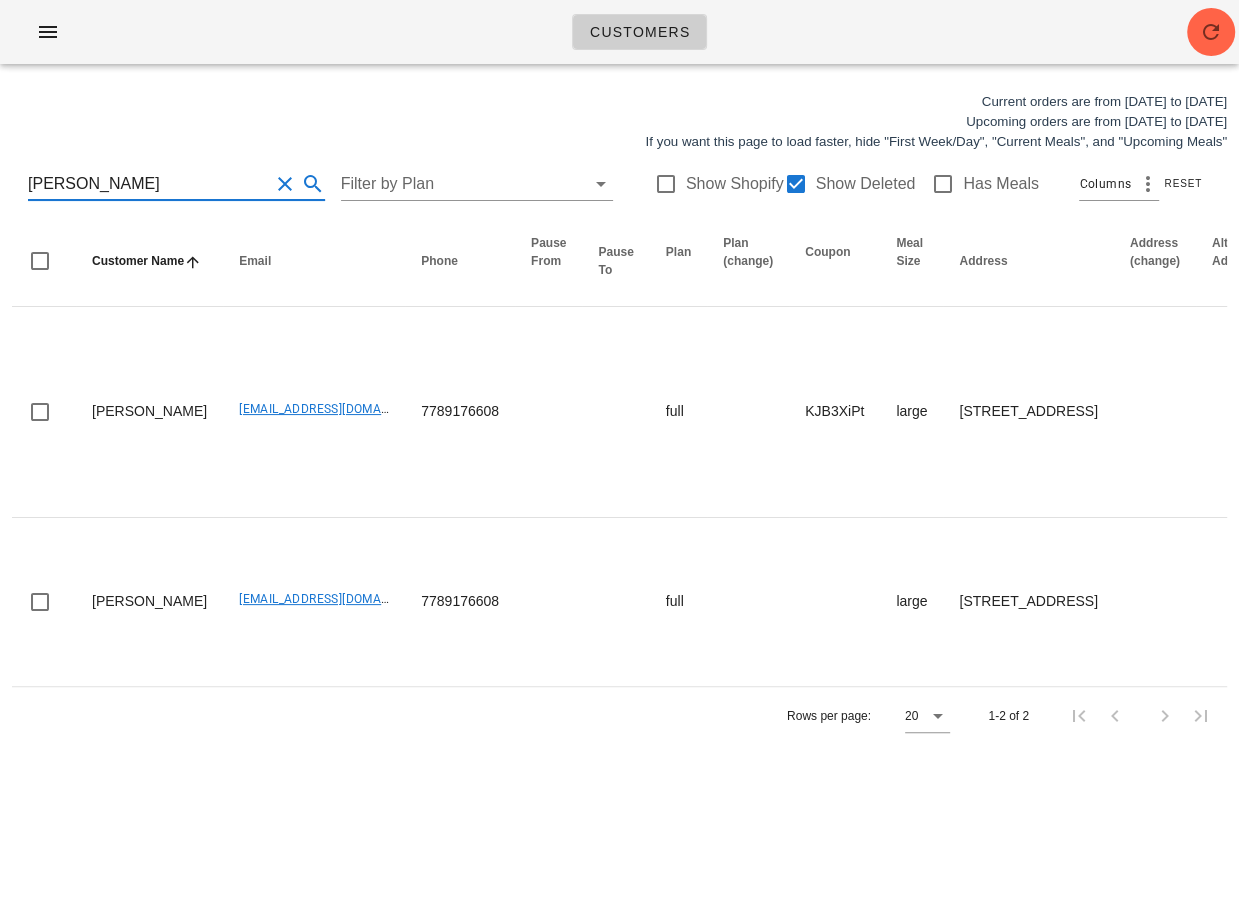 type on "kathleenbretzloff@gmail.com" 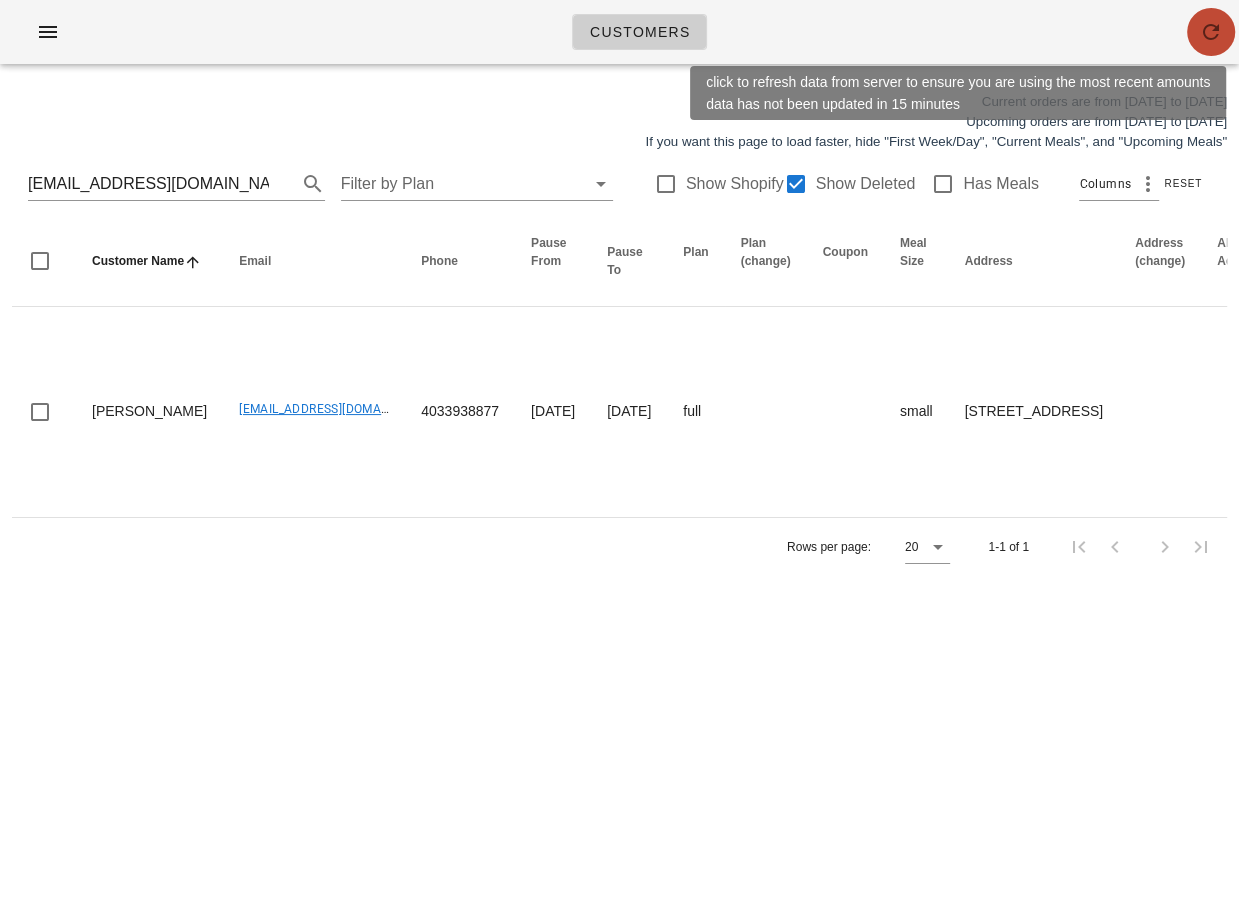 click at bounding box center (1211, 32) 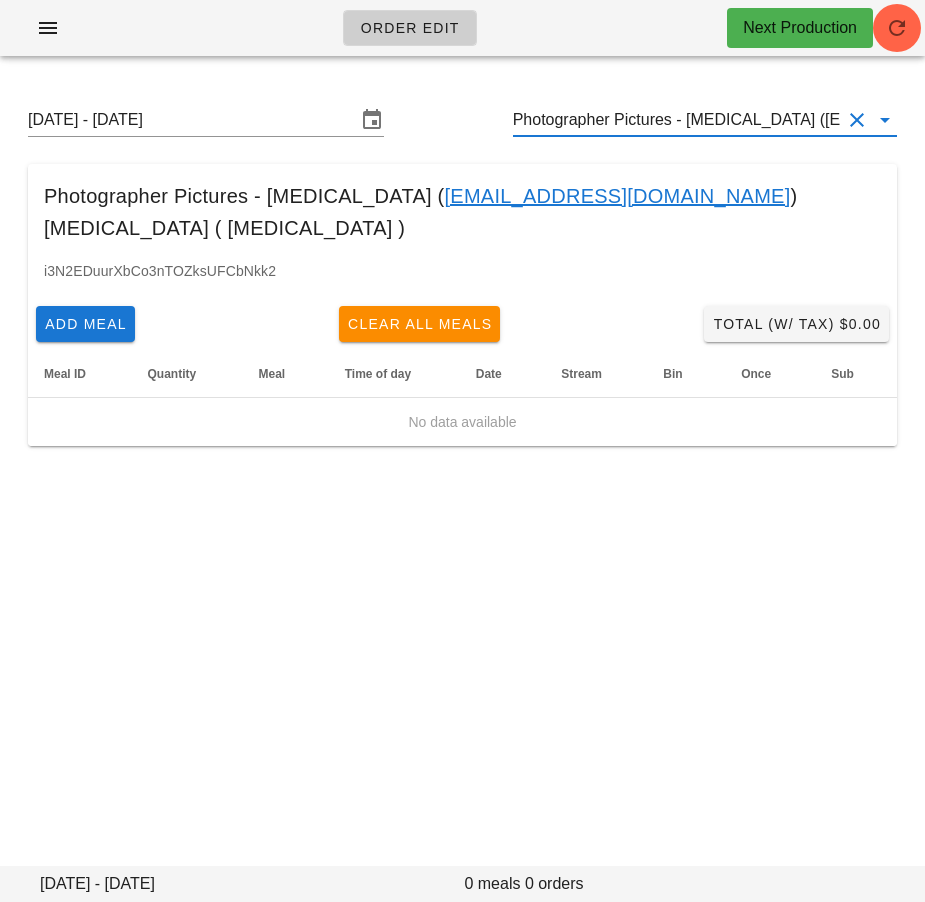 scroll, scrollTop: 0, scrollLeft: 0, axis: both 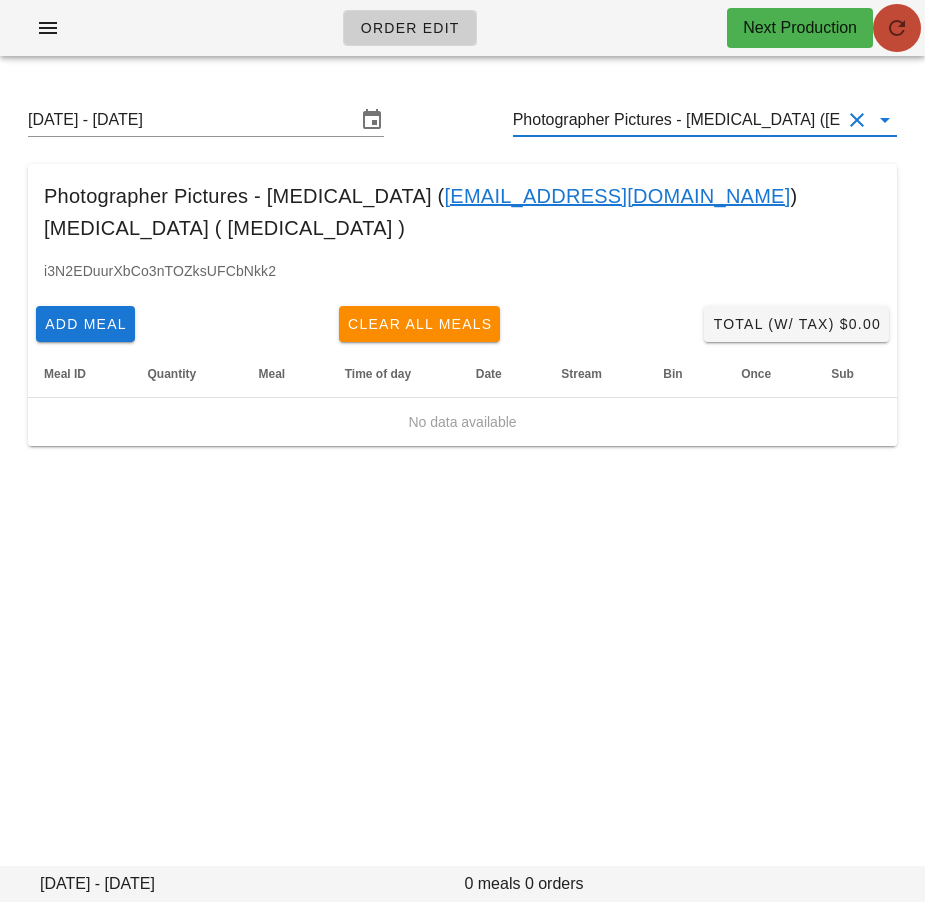 click at bounding box center [897, 28] 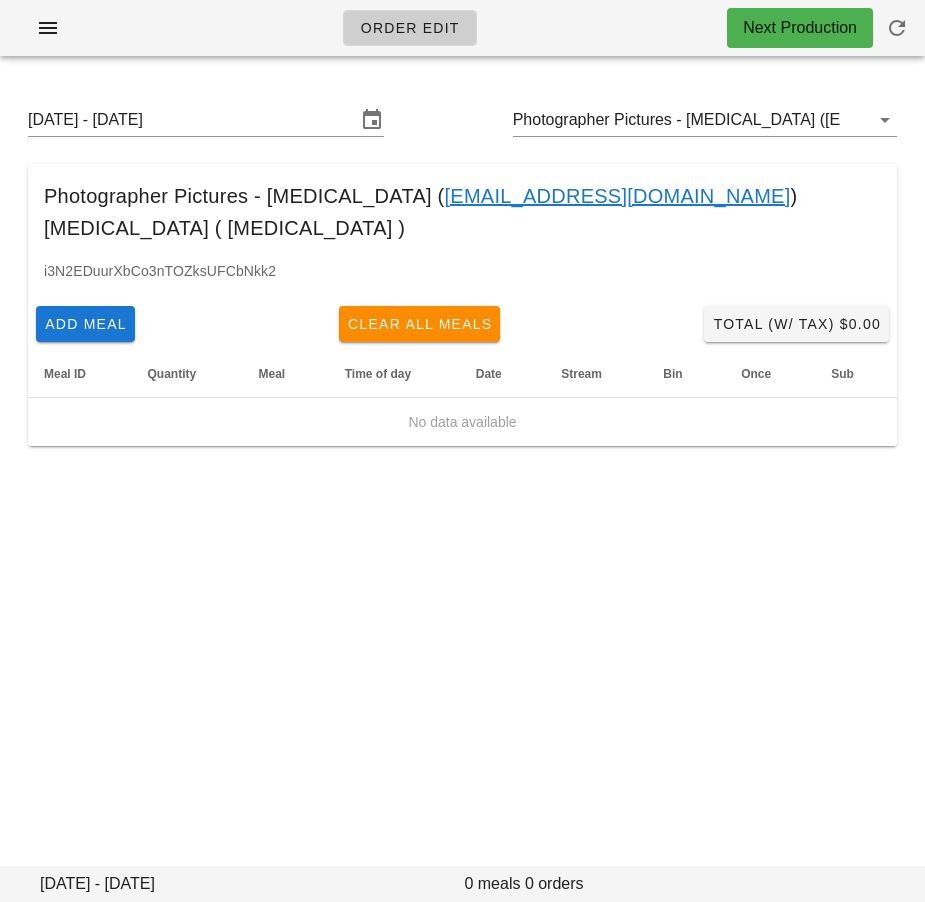scroll, scrollTop: 0, scrollLeft: 0, axis: both 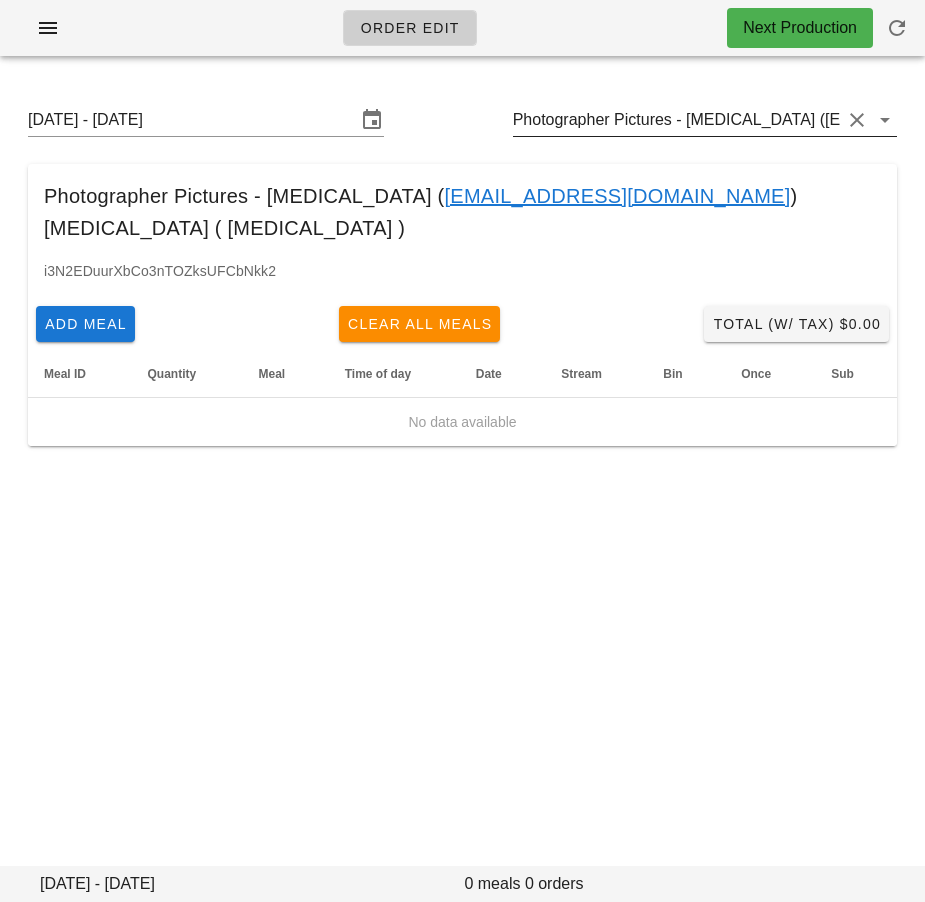 click on "Photographer Pictures - [MEDICAL_DATA] ([EMAIL_ADDRESS][DOMAIN_NAME])" at bounding box center (677, 120) 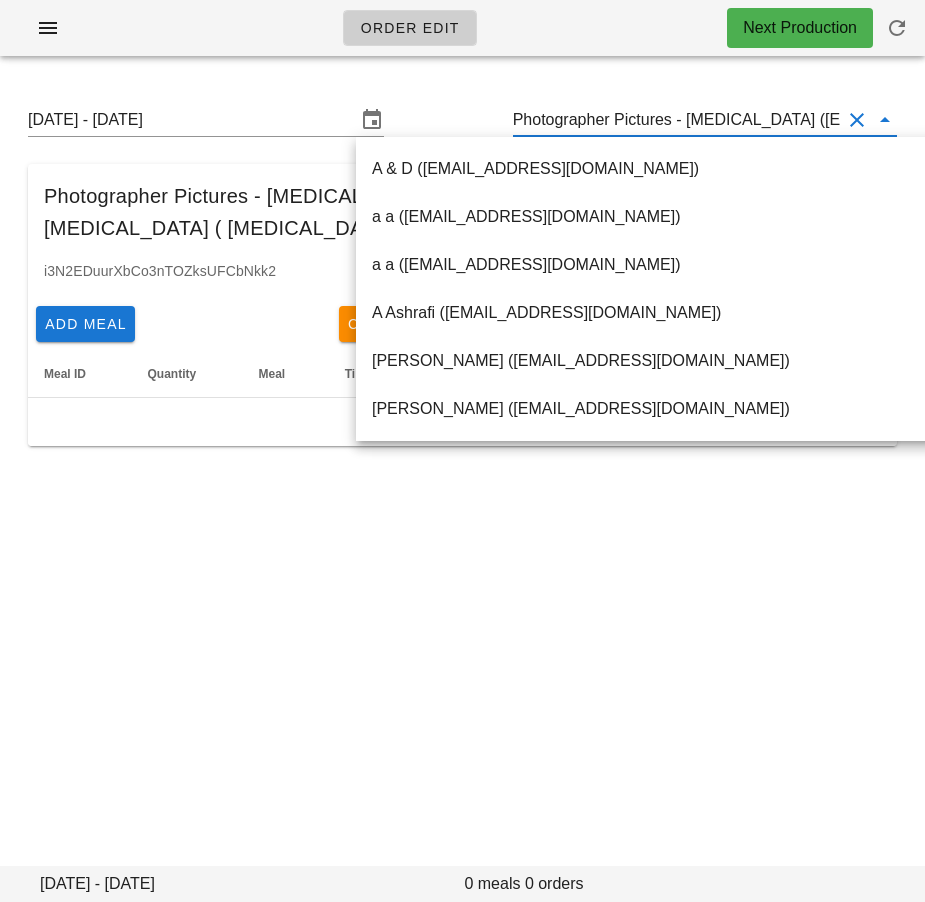 click on "Photographer Pictures - [MEDICAL_DATA] ([EMAIL_ADDRESS][DOMAIN_NAME])" at bounding box center (677, 120) 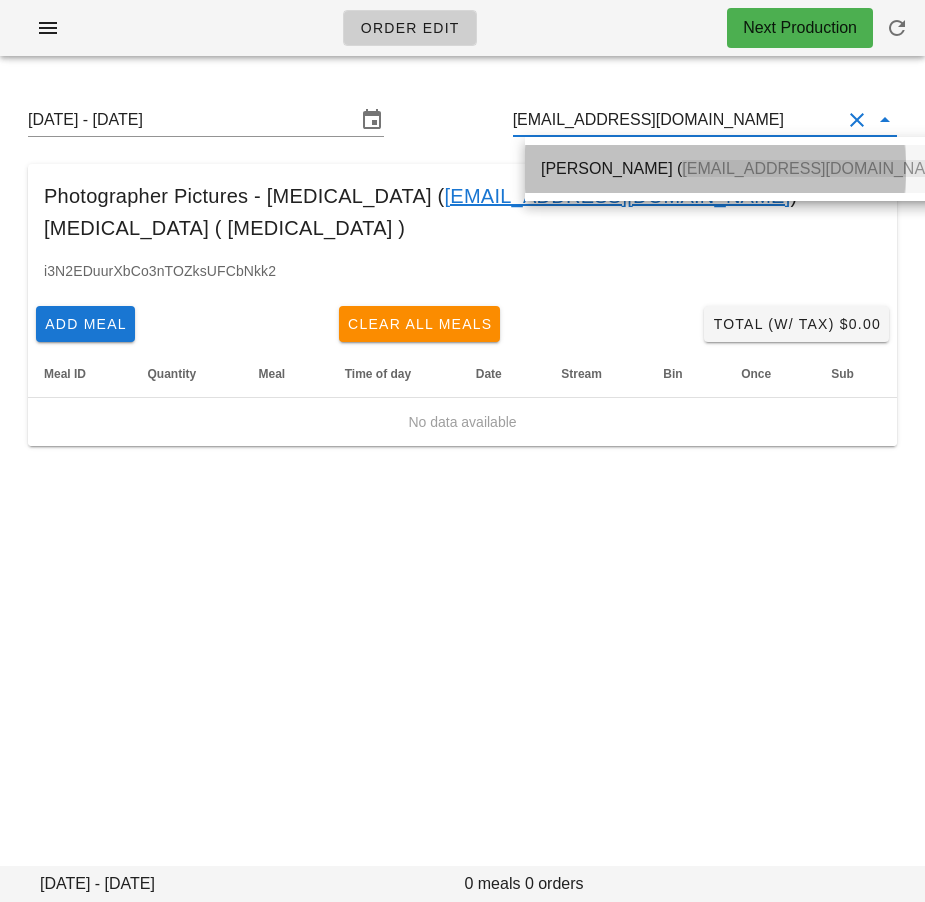 click on "Kathleen  Bretzloff ( Kathleenbretzloff@gmail.com )" at bounding box center (750, 168) 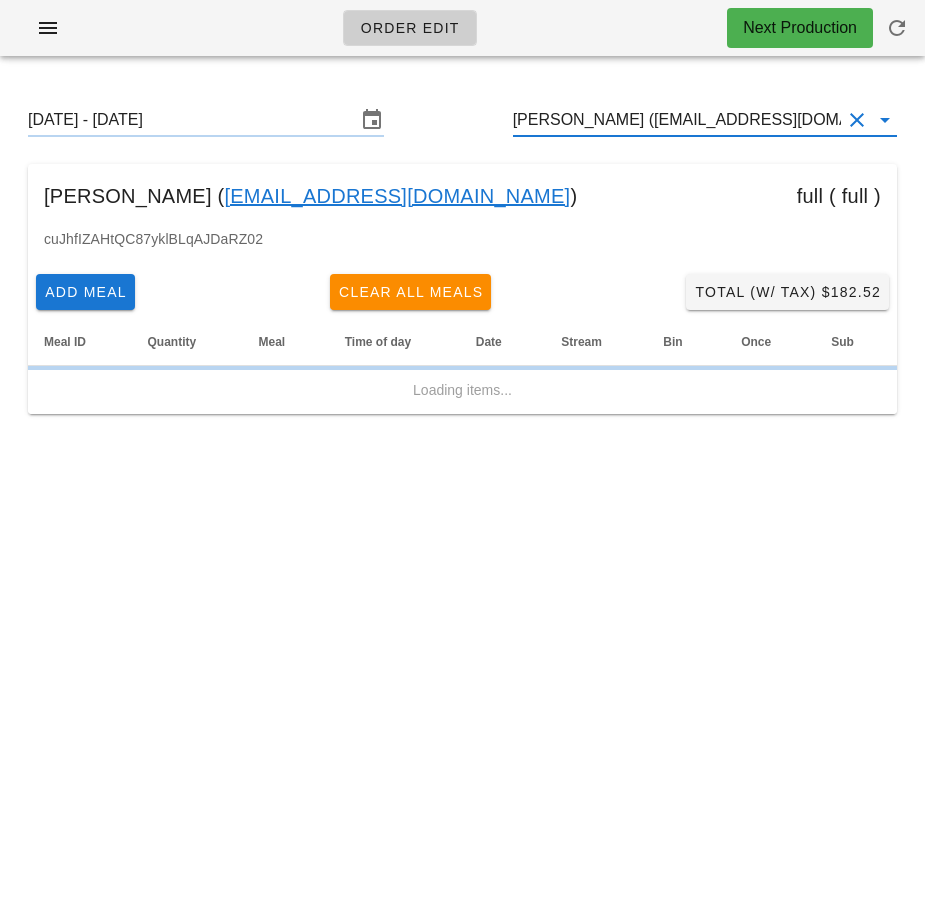 type on "[PERSON_NAME] ([EMAIL_ADDRESS][DOMAIN_NAME])" 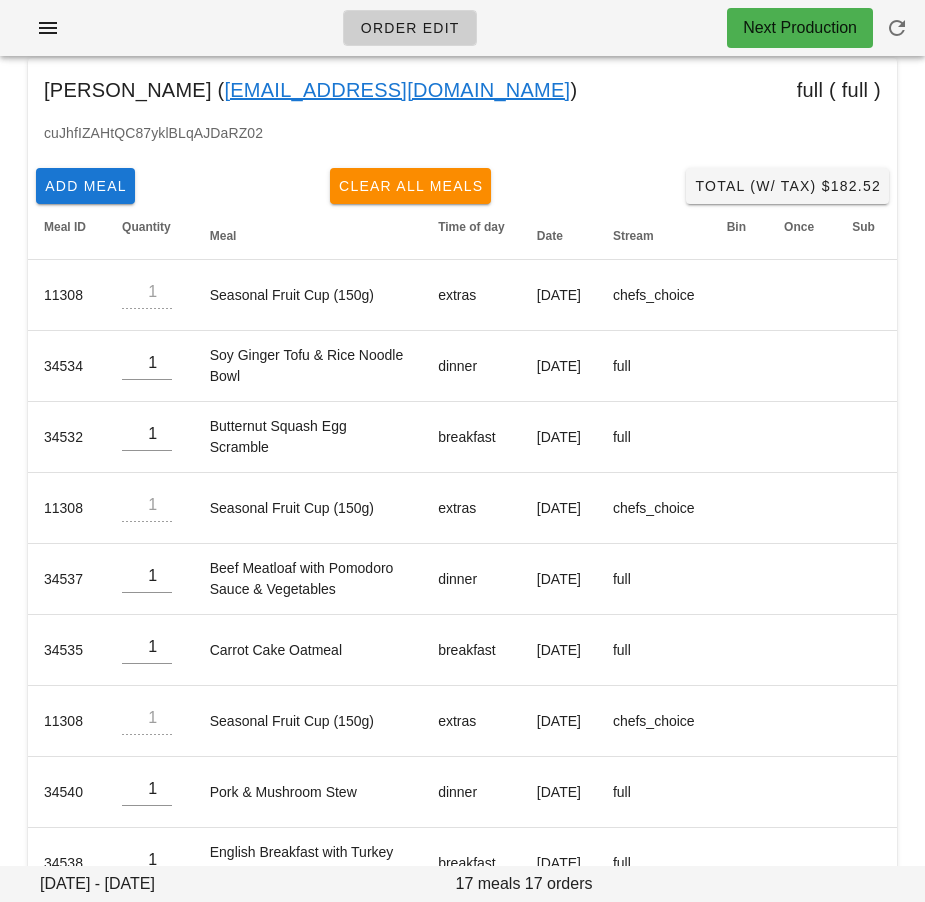 scroll, scrollTop: 0, scrollLeft: 0, axis: both 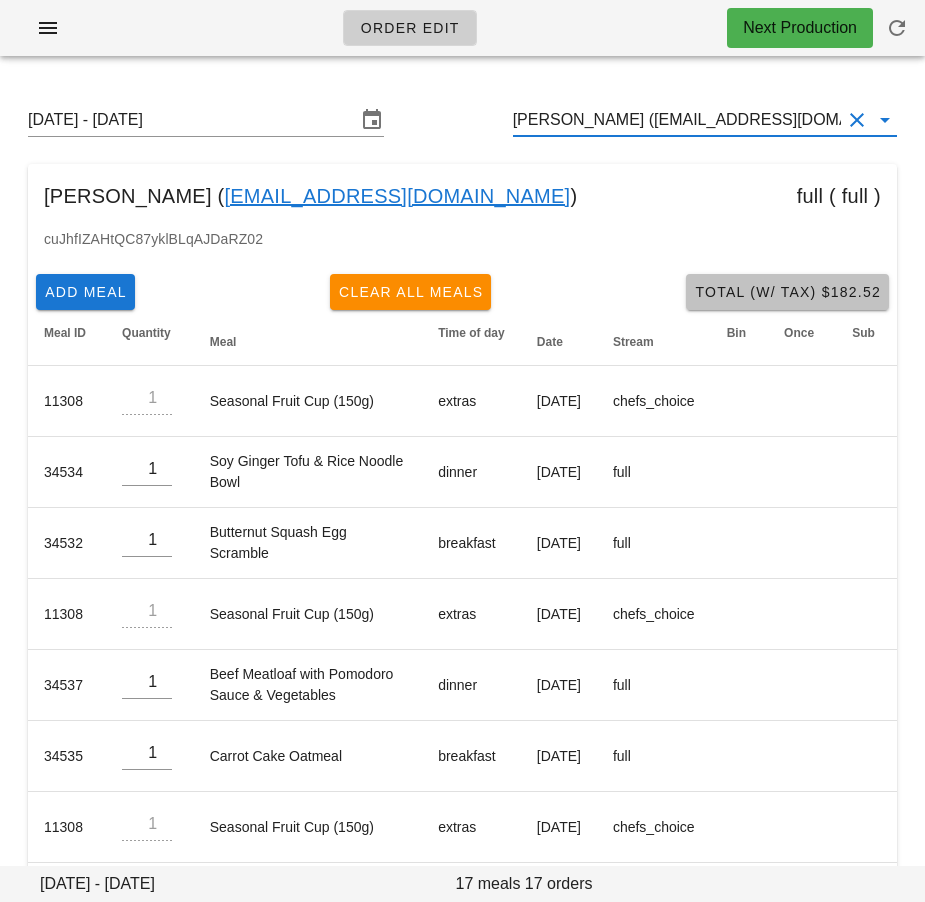 click on "Total (w/ Tax) $182.52" at bounding box center (787, 292) 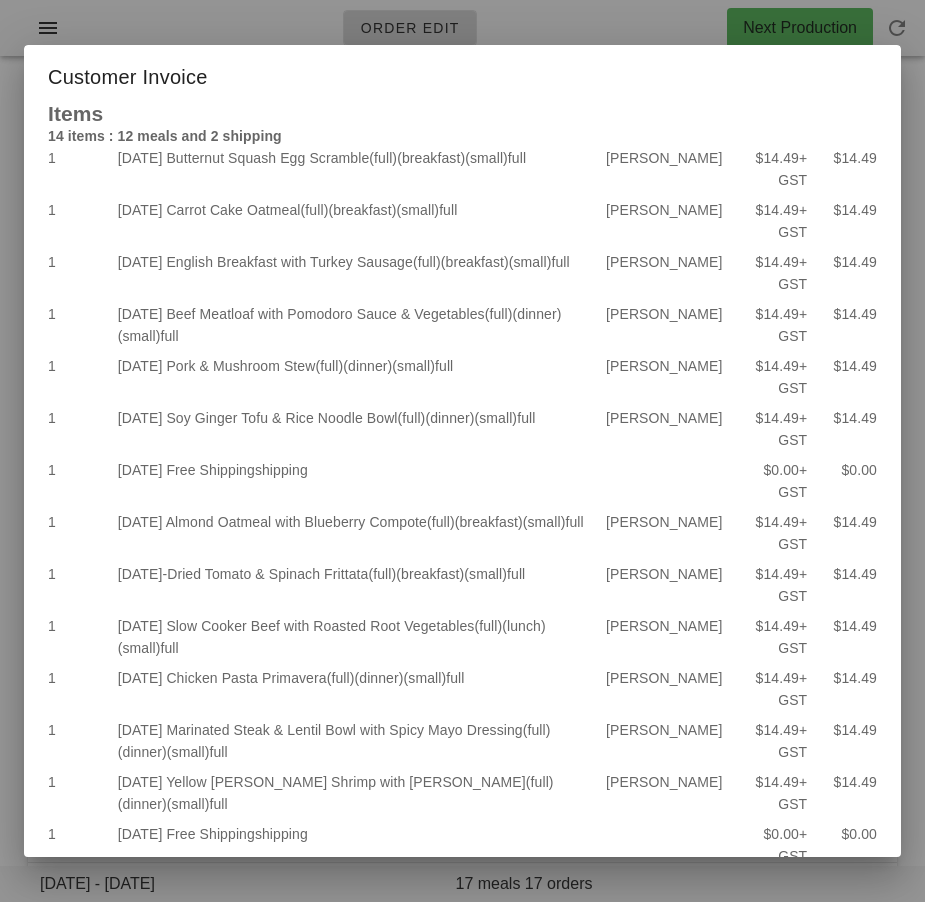 click at bounding box center (462, 451) 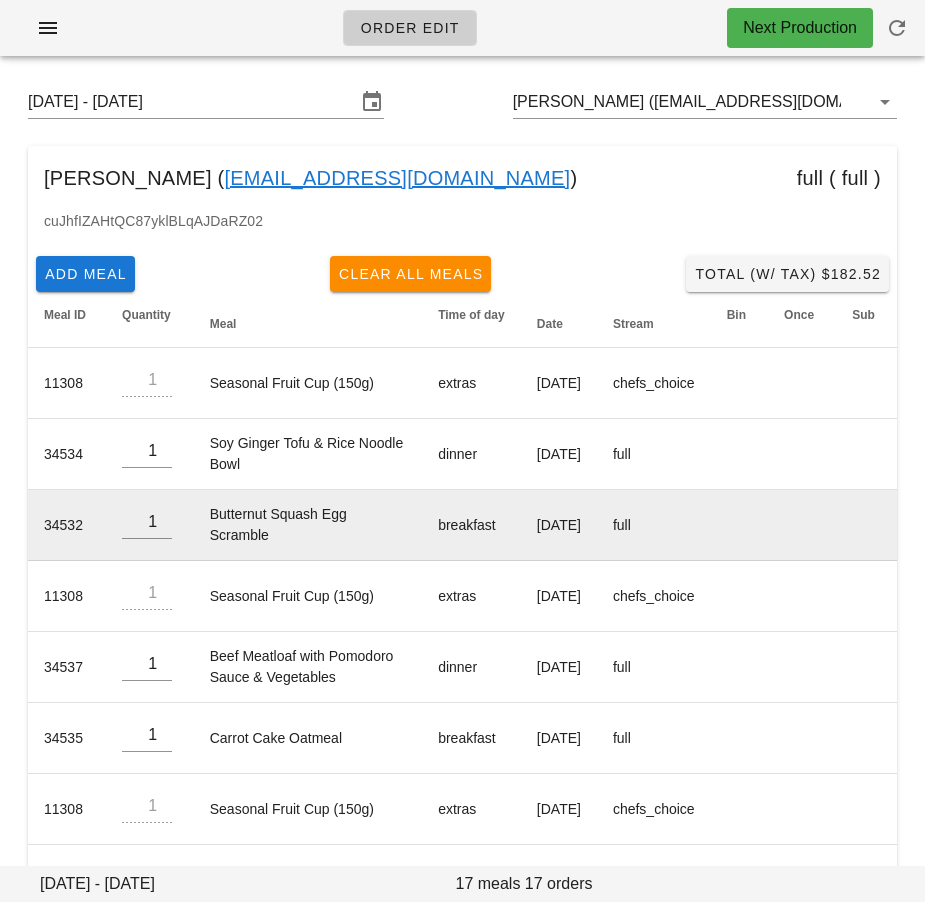 scroll, scrollTop: 0, scrollLeft: 0, axis: both 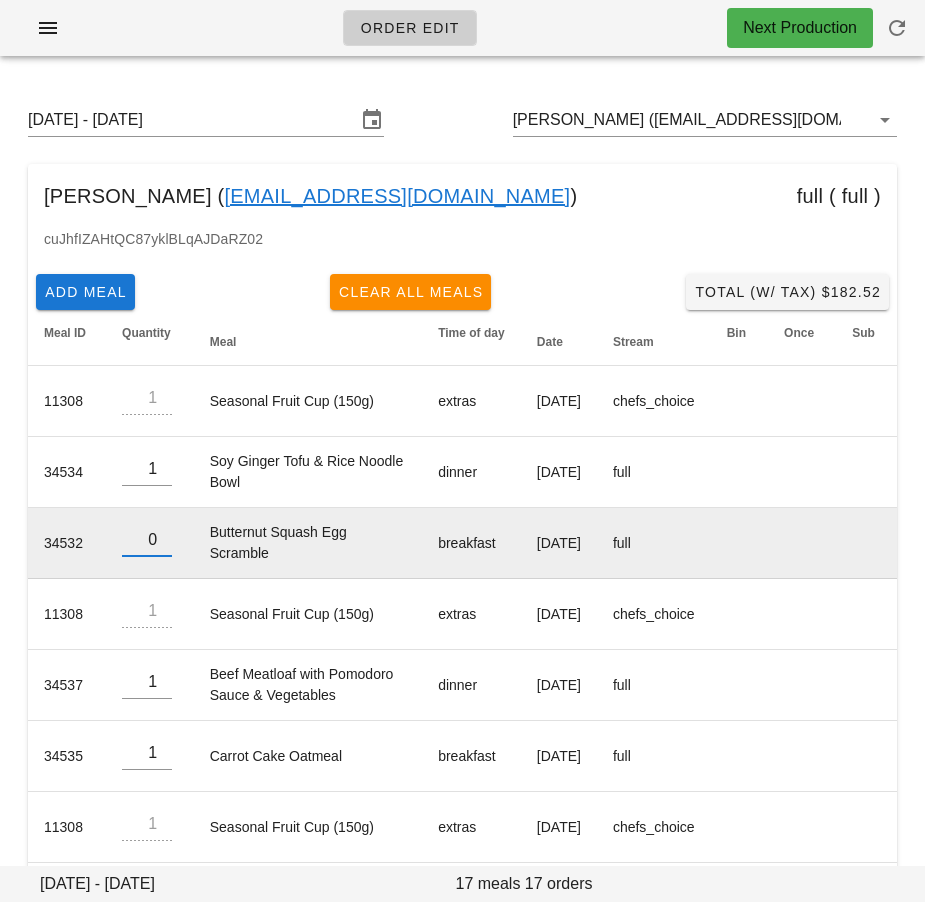 type on "0" 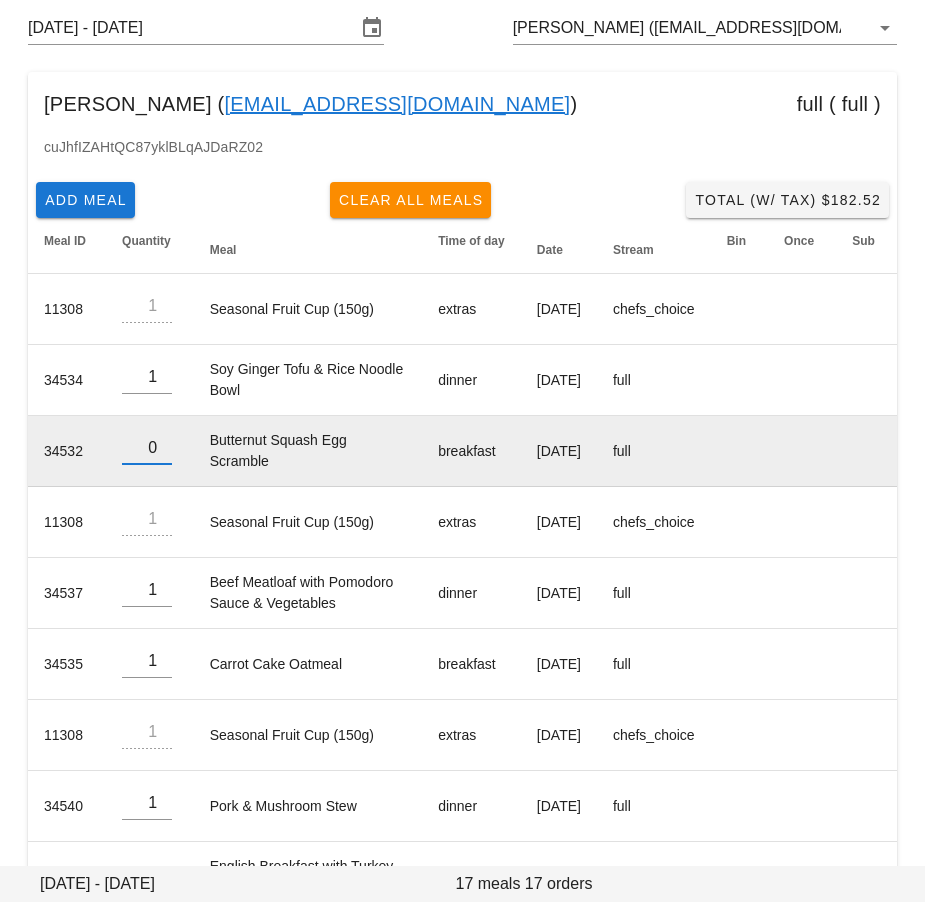 scroll, scrollTop: 106, scrollLeft: 0, axis: vertical 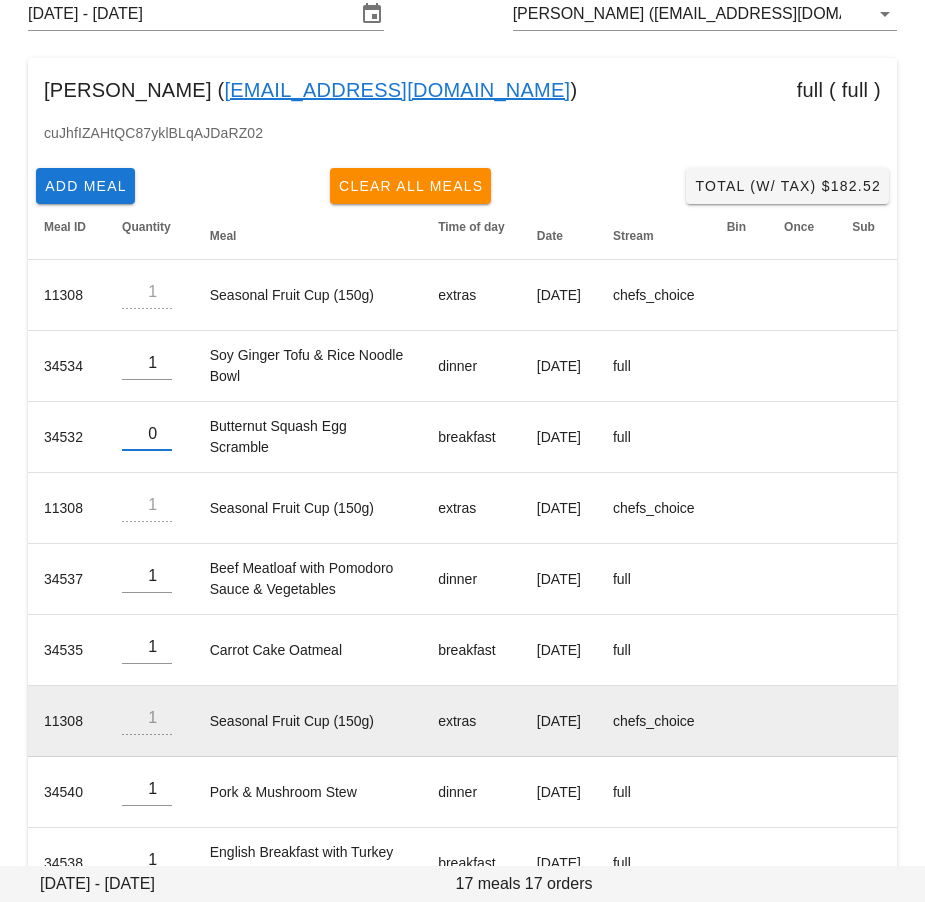 type on "2" 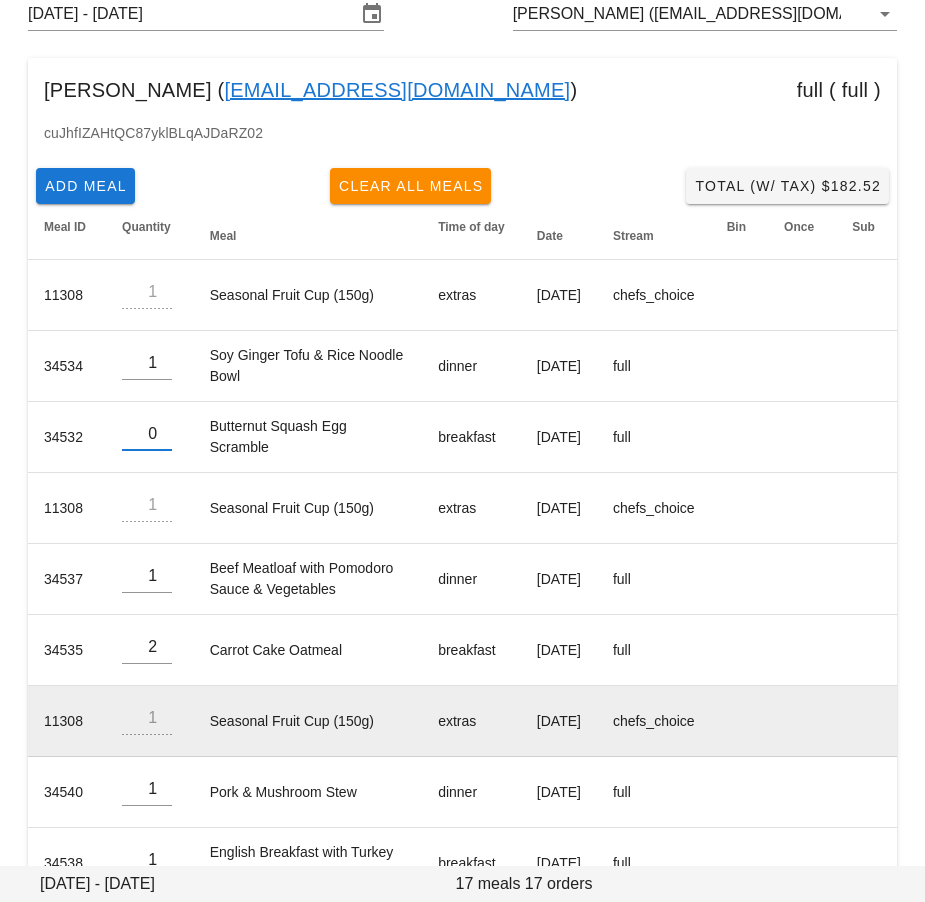 click on "2" at bounding box center [147, 647] 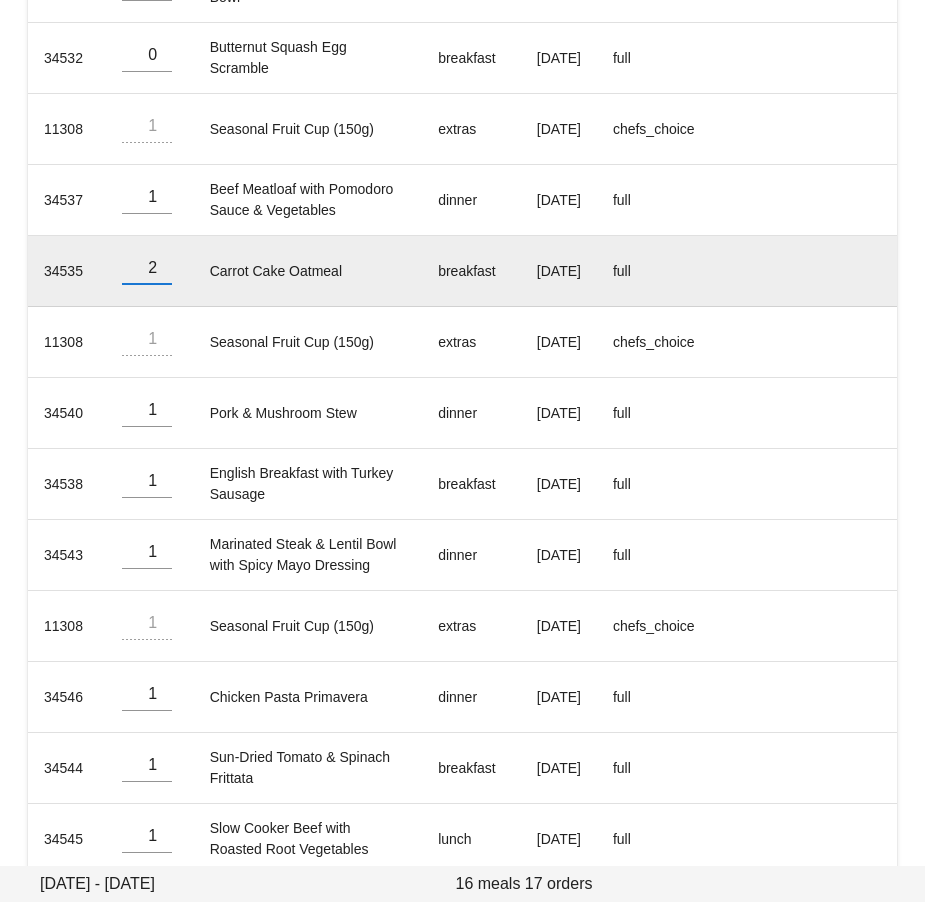 scroll, scrollTop: 491, scrollLeft: 0, axis: vertical 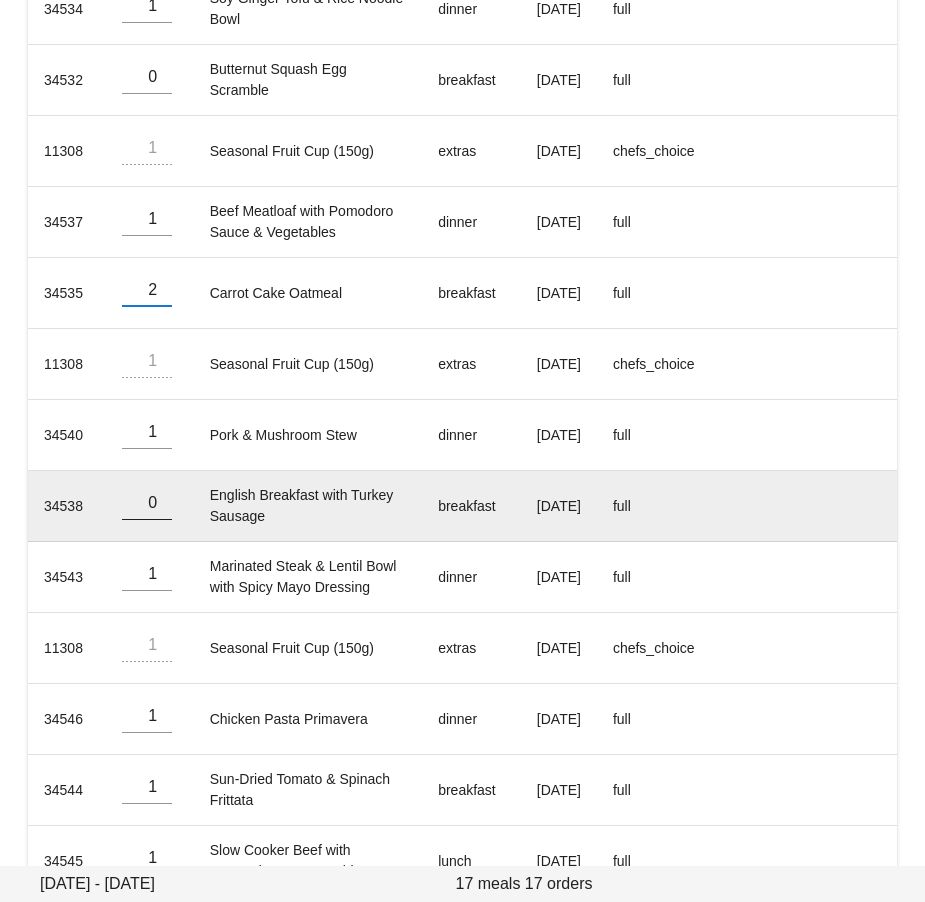 type on "0" 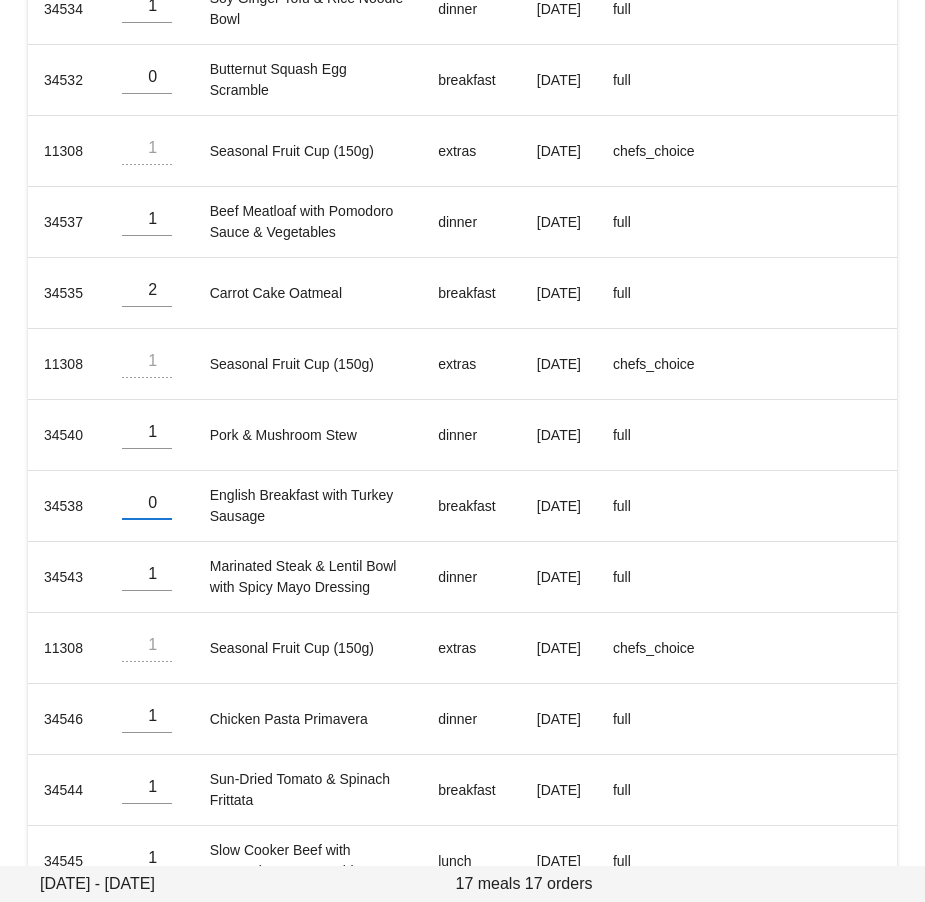 click on "Sunday July 13 - Saturday July 19 Kathleen  Bretzloff (Kathleenbretzloff@gmail.com)  Kathleen Bretzloff (  Kathleenbretzloff@gmail.com  )   full ( full )   cuJhfIZAHtQC87yklBLqAJDaRZ02  Add Meal  Clear All Meals   Total (w/ Tax) $182.52  Meal ID Quantity Meal Time of day Date Stream Bin Once Sub 11308 1 Seasonal Fruit Cup (150g) extras  Monday Jul 14  chefs_choice 34534 1 Soy Ginger Tofu & Rice Noodle Bowl dinner  Monday Jul 14  full 34532 0 Butternut Squash Egg Scramble breakfast  Monday Jul 14  full 11308 1 Seasonal Fruit Cup (150g) extras  Tuesday Jul 15  chefs_choice 34537 1 Beef Meatloaf with Pomodoro Sauce & Vegetables dinner  Tuesday Jul 15  full 34535 2 Carrot Cake Oatmeal breakfast  Tuesday Jul 15  full 11308 1 Seasonal Fruit Cup (150g) extras  Wednesday Jul 16  chefs_choice 34540 1 Pork & Mushroom Stew dinner  Wednesday Jul 16  full 34538 0 English Breakfast with Turkey Sausage breakfast  Wednesday Jul 16  full 34543 1 Marinated Steak & Lentil Bowl with Spicy Mayo Dressing dinner  Thursday Jul 17  1" at bounding box center [462, 377] 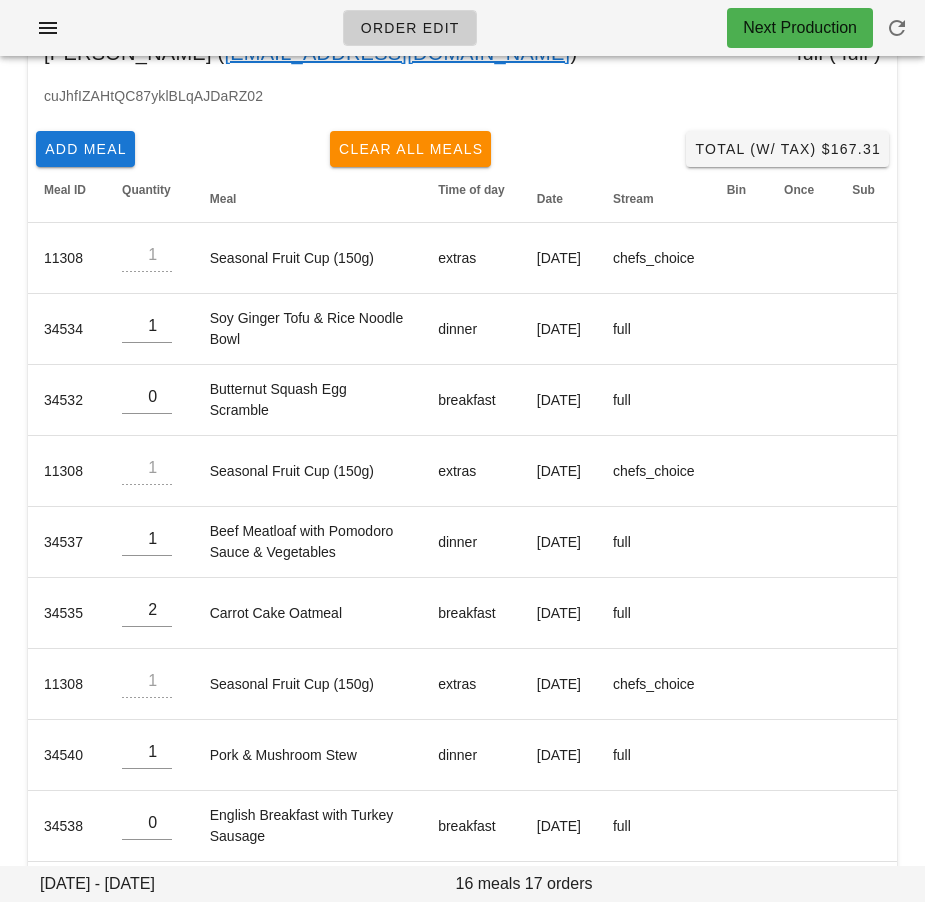 scroll, scrollTop: 0, scrollLeft: 0, axis: both 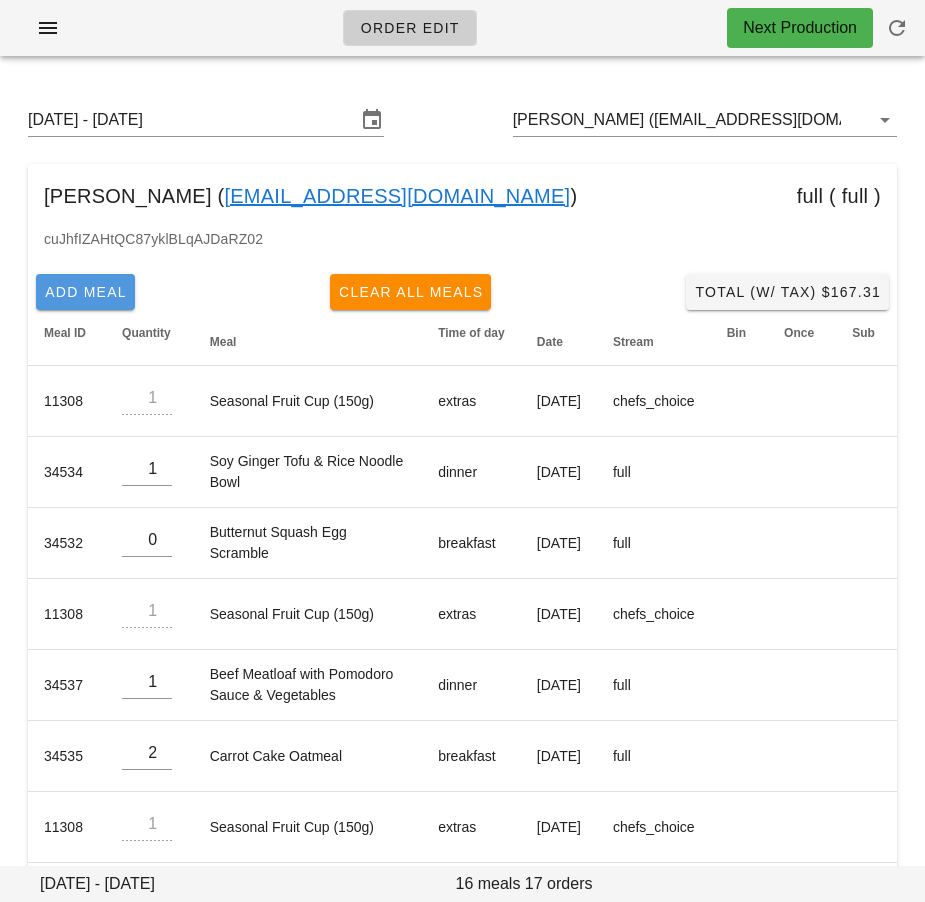 click on "Add Meal" at bounding box center (85, 292) 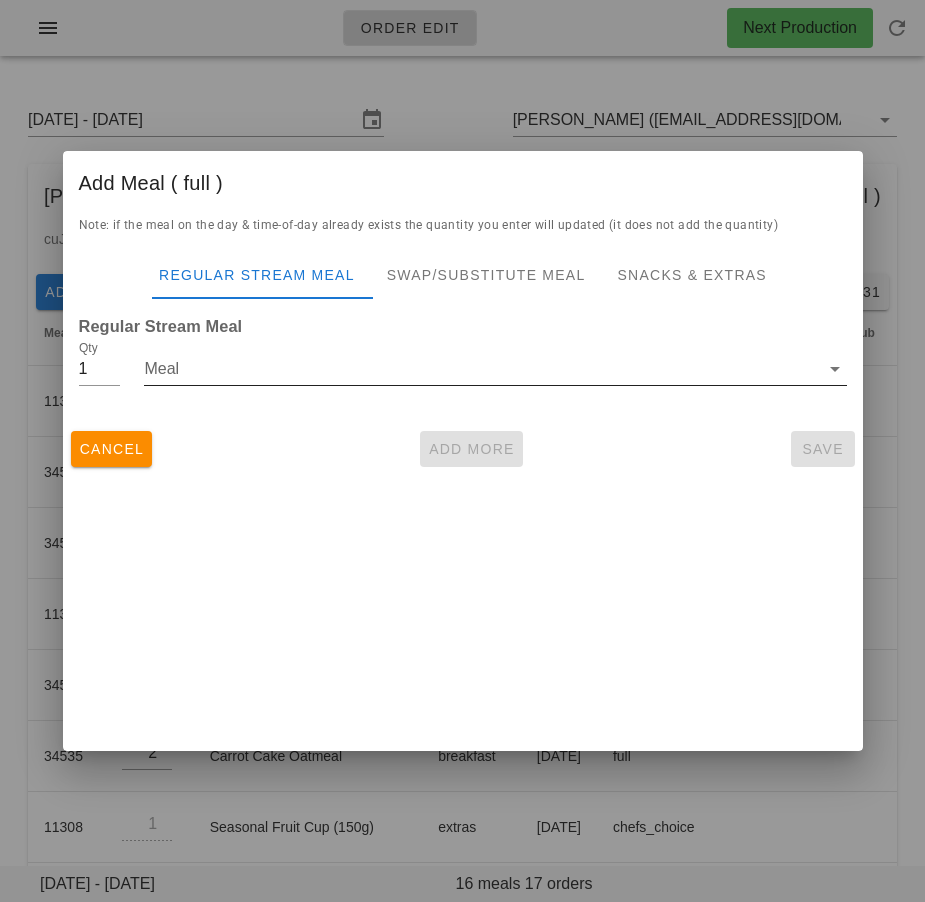 click on "Meal" at bounding box center (481, 369) 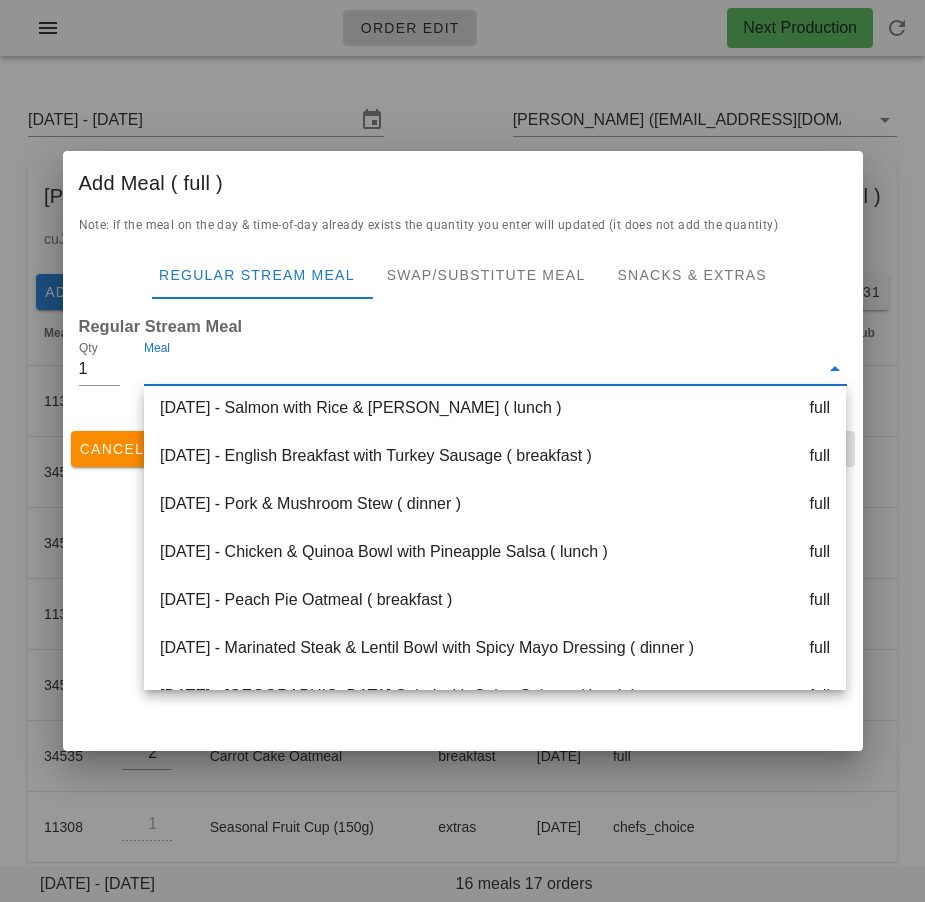 scroll, scrollTop: 296, scrollLeft: 0, axis: vertical 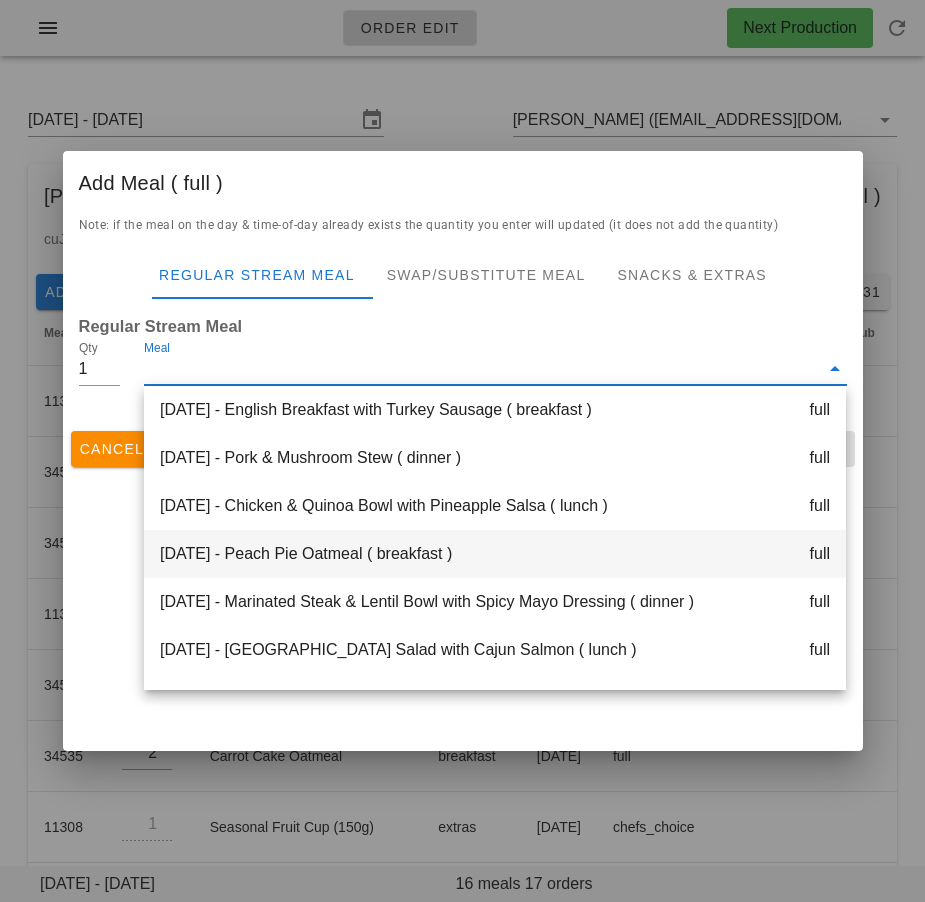 click on "Thursday Jul 17 - Peach Pie Oatmeal ( breakfast )   full" at bounding box center (495, 554) 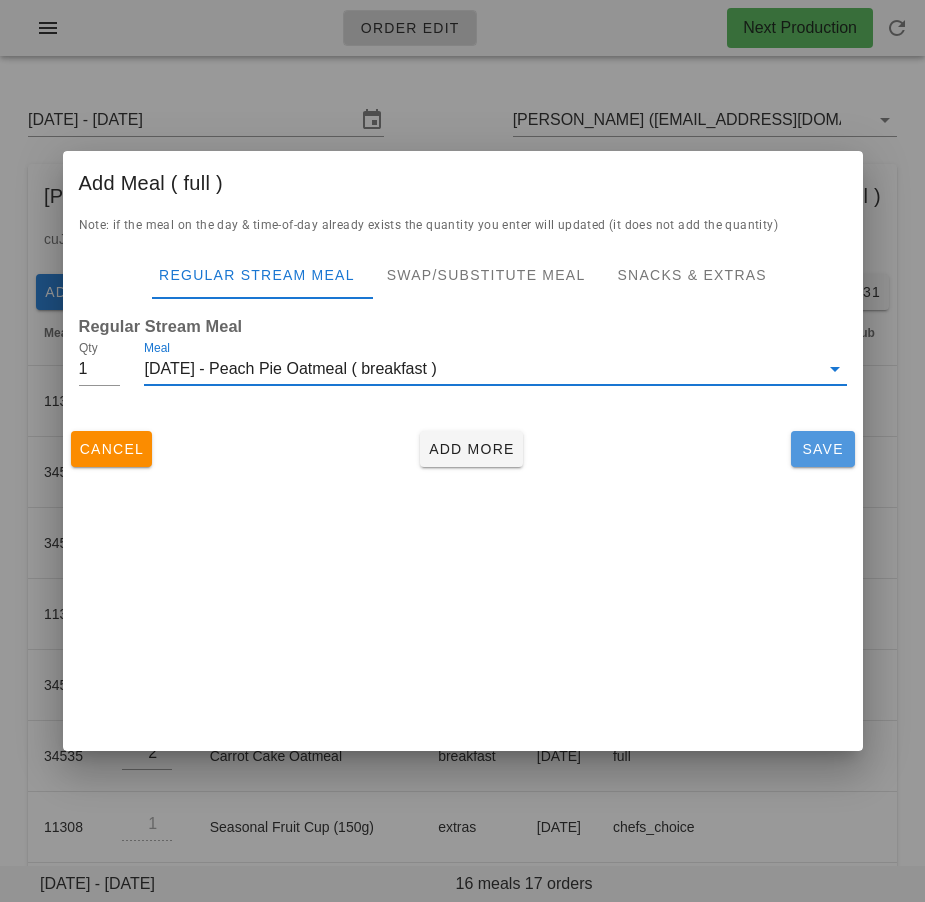 click on "Save" at bounding box center (823, 449) 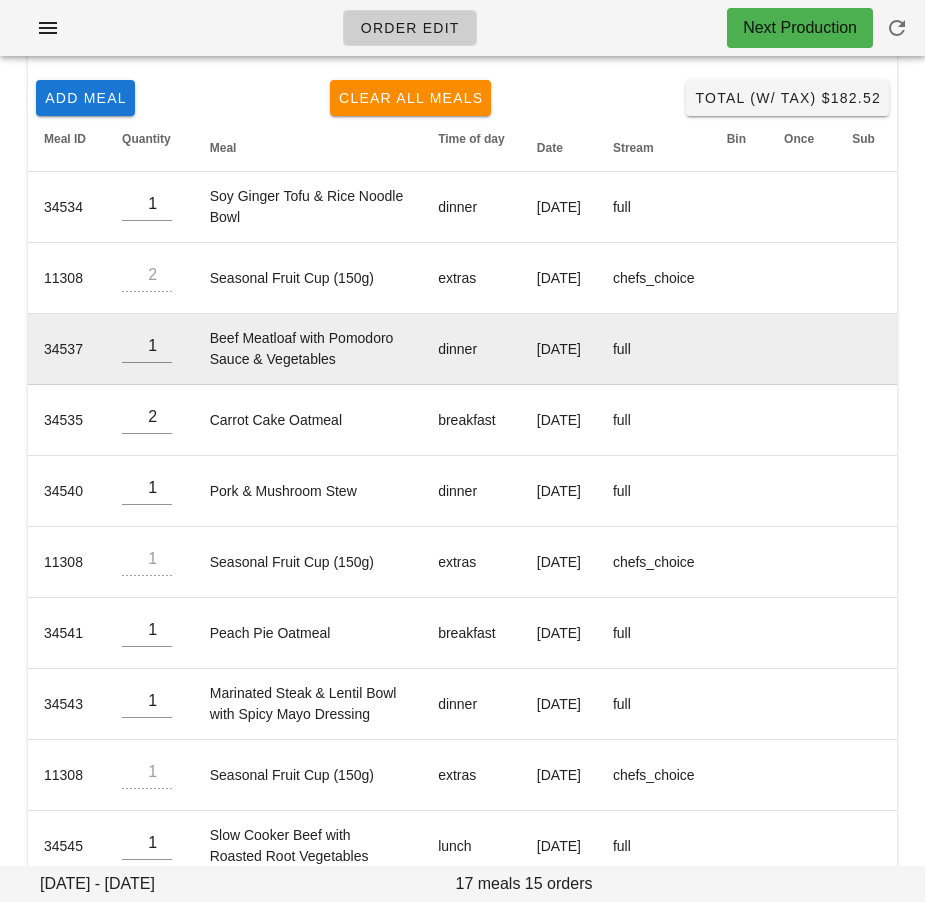scroll, scrollTop: 0, scrollLeft: 0, axis: both 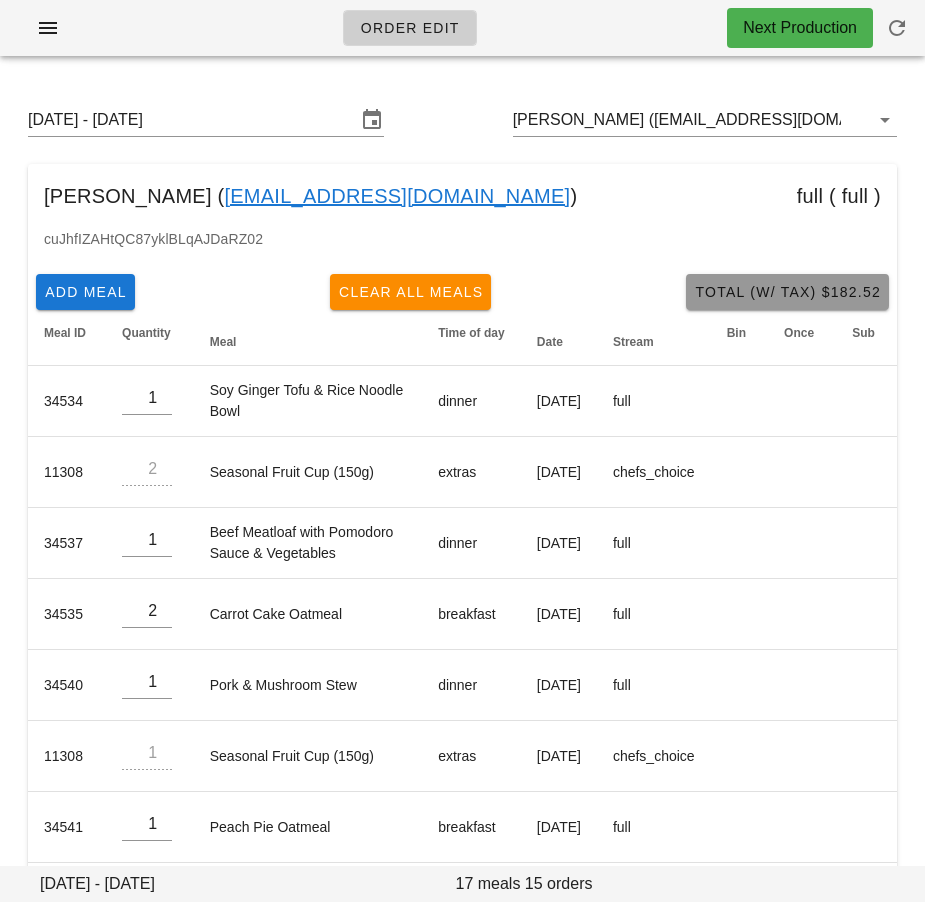 click on "Total (w/ Tax) $182.52" at bounding box center (787, 292) 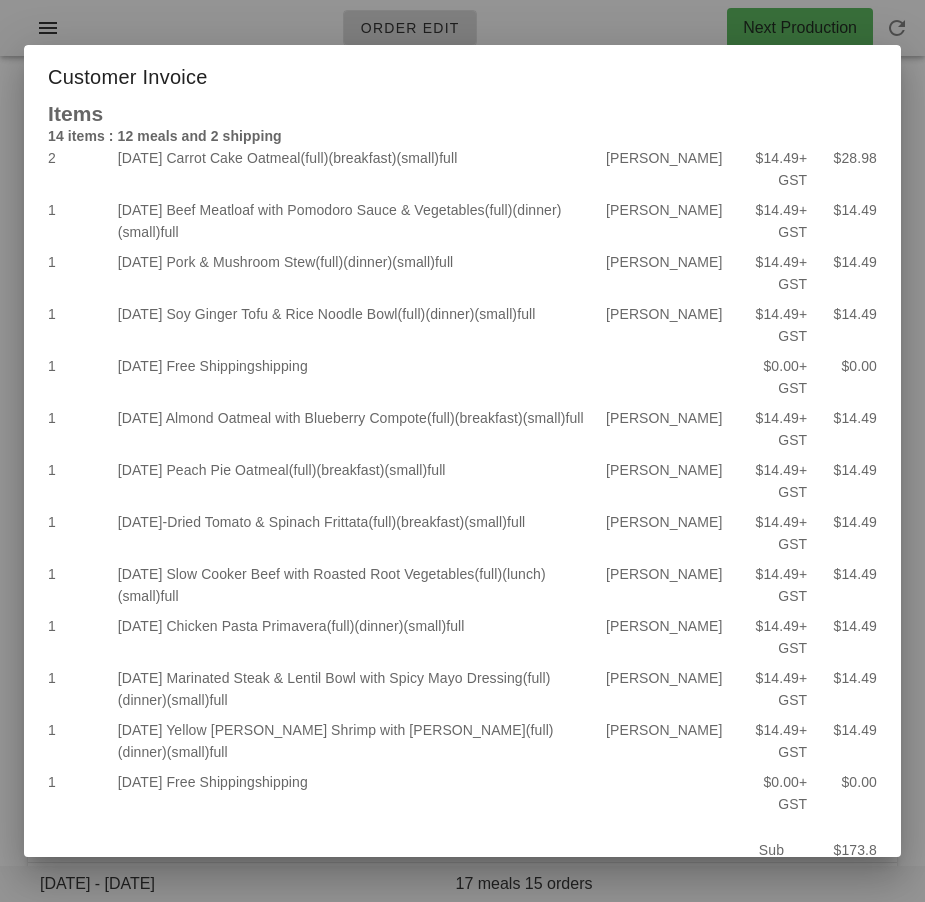 click at bounding box center (462, 451) 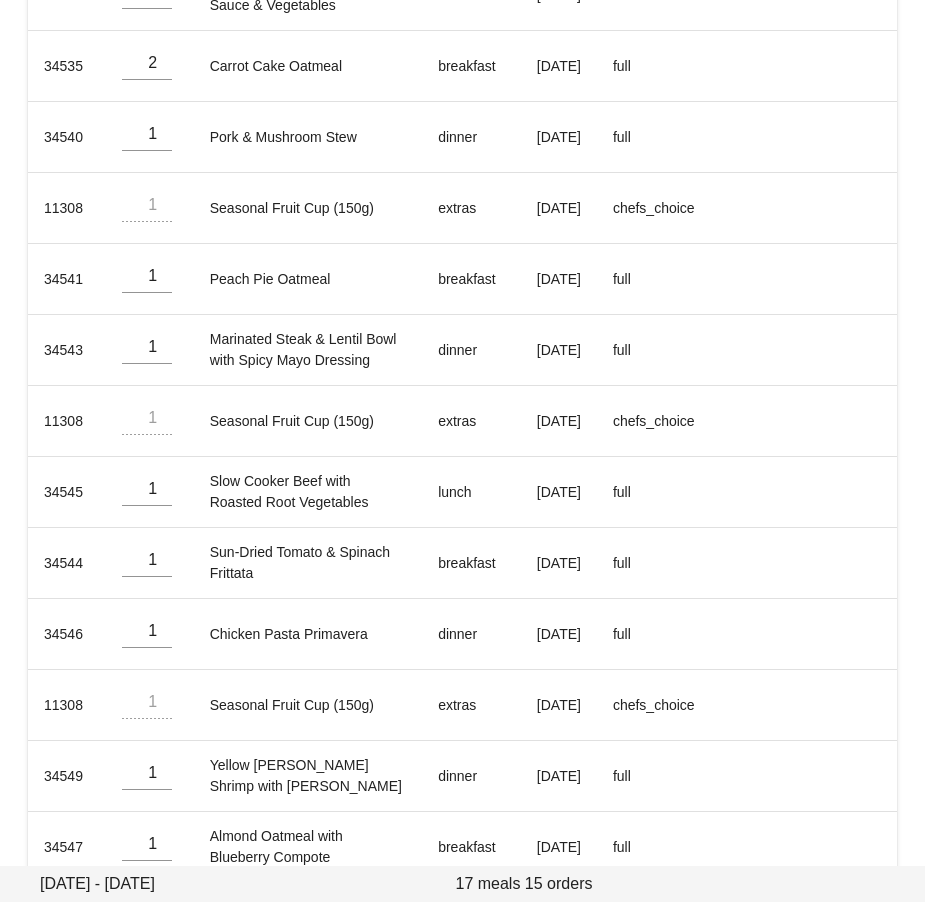 scroll, scrollTop: 581, scrollLeft: 0, axis: vertical 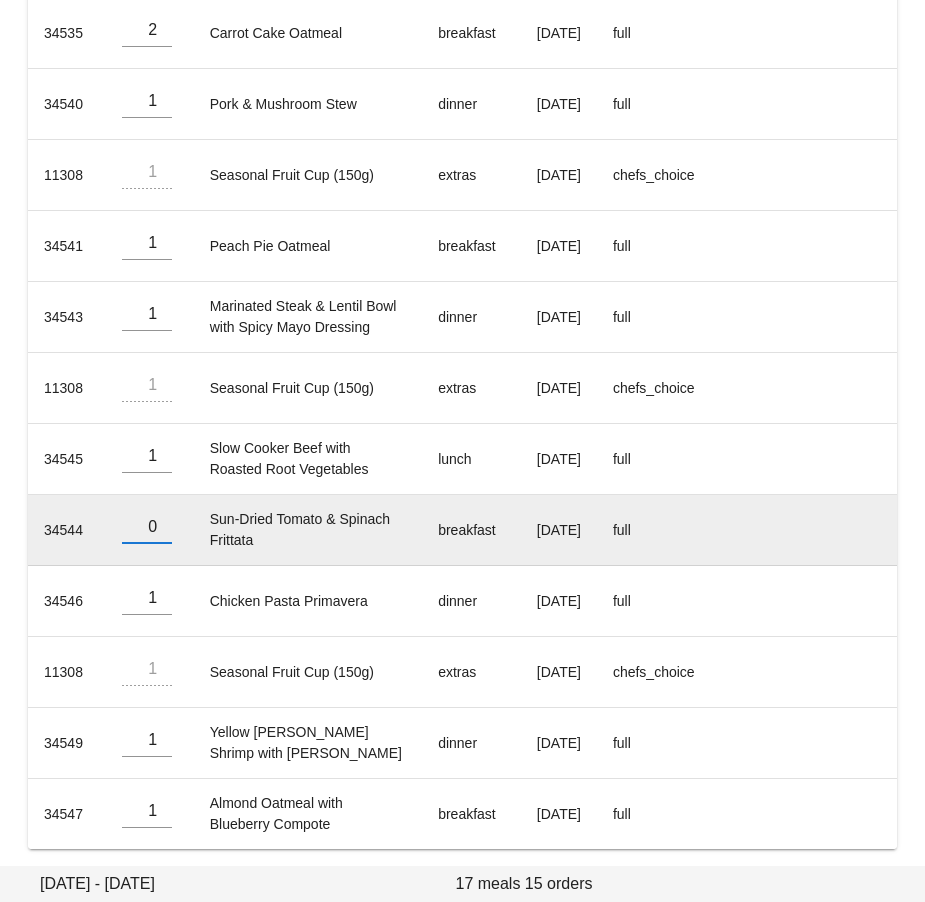 type on "0" 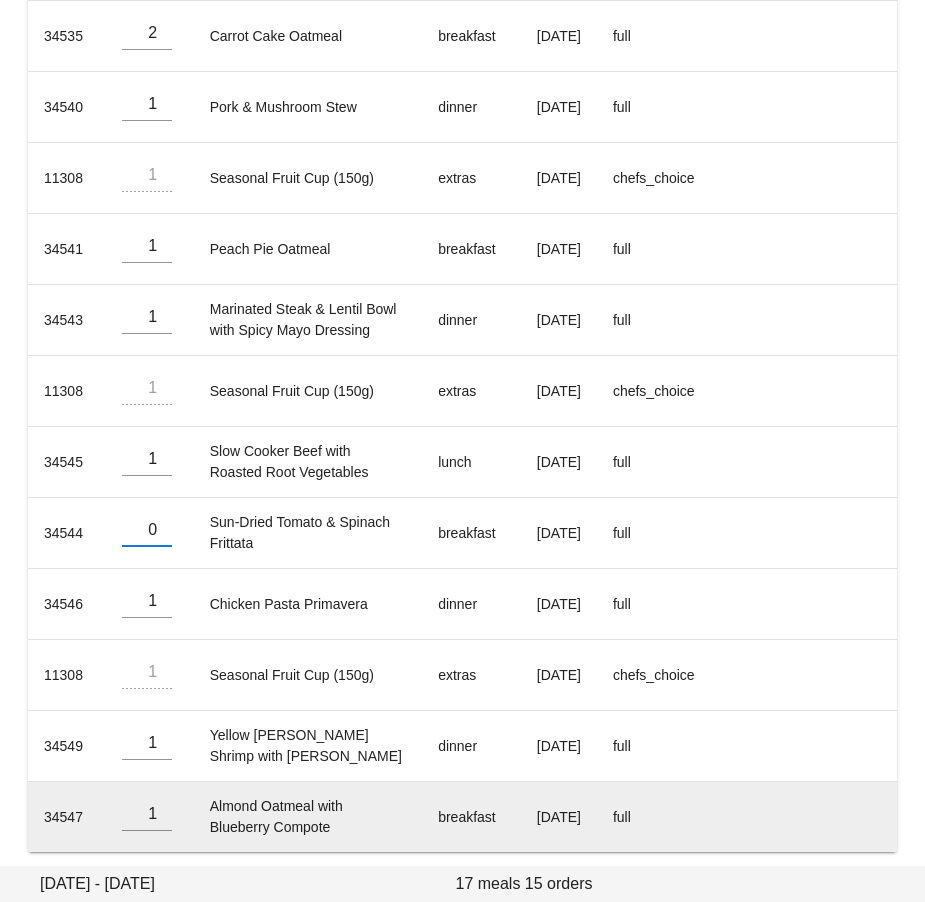 scroll, scrollTop: 581, scrollLeft: 0, axis: vertical 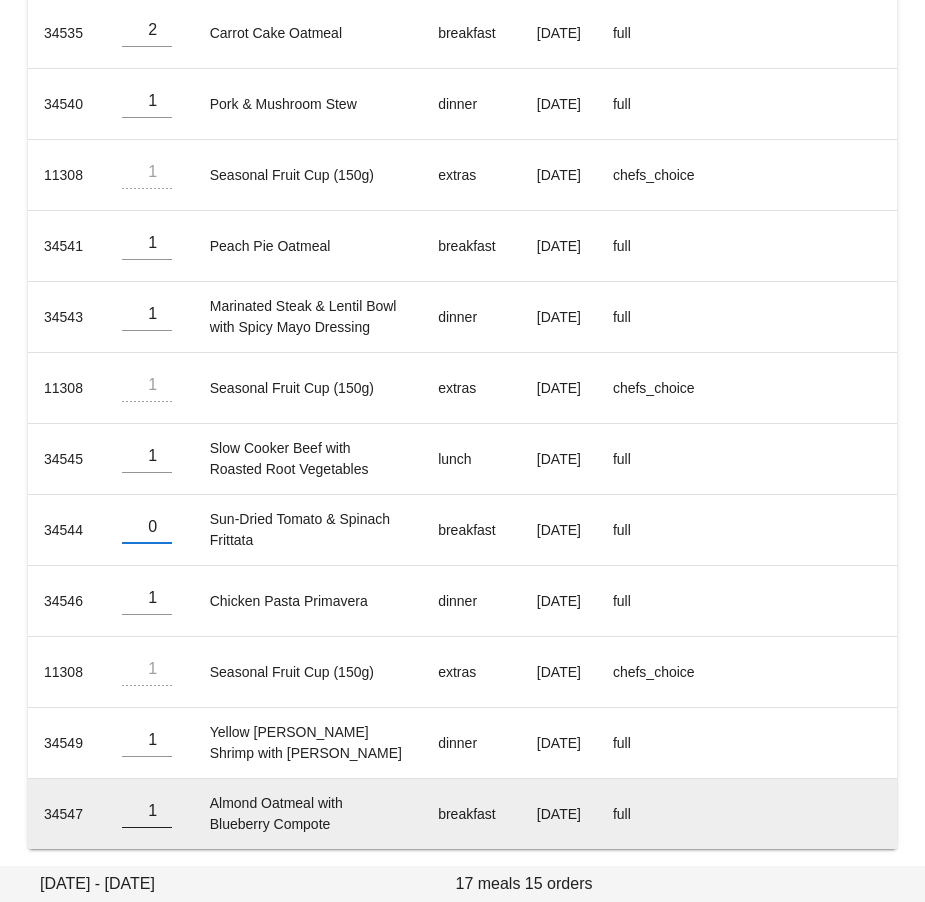 type on "2" 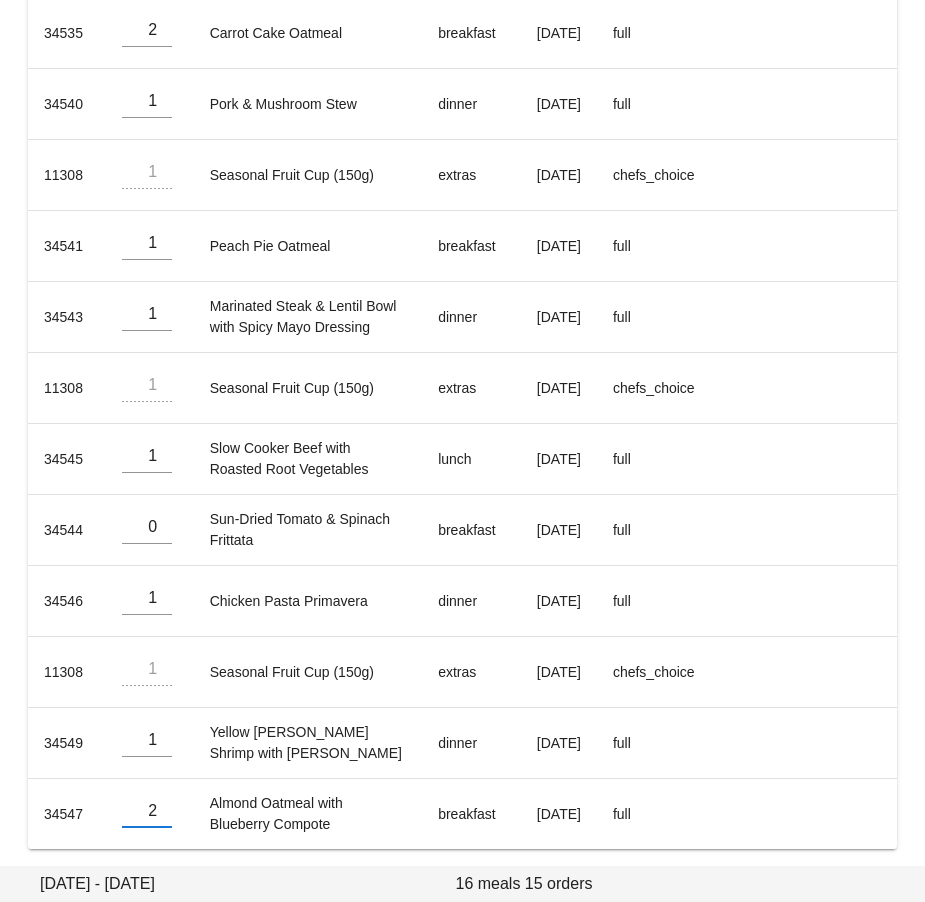 click on "Sunday July 13 - Saturday July 19 Kathleen  Bretzloff (Kathleenbretzloff@gmail.com)  Kathleen Bretzloff (  Kathleenbretzloff@gmail.com  )   full ( full )   cuJhfIZAHtQC87yklBLqAJDaRZ02  Add Meal  Clear All Meals   Total (w/ Tax) $182.52  Meal ID Quantity Meal Time of day Date Stream Bin Once Sub 34534 1 Soy Ginger Tofu & Rice Noodle Bowl dinner  Monday Jul 14  full 11308 2 Seasonal Fruit Cup (150g) extras  Tuesday Jul 15  chefs_choice 34537 1 Beef Meatloaf with Pomodoro Sauce & Vegetables dinner  Tuesday Jul 15  full 34535 2 Carrot Cake Oatmeal breakfast  Tuesday Jul 15  full 34540 1 Pork & Mushroom Stew dinner  Wednesday Jul 16  full 11308 1 Seasonal Fruit Cup (150g) extras  Thursday Jul 17  chefs_choice 34541 1 Peach Pie Oatmeal breakfast  Thursday Jul 17  full 34543 1 Marinated Steak & Lentil Bowl with Spicy Mayo Dressing dinner  Thursday Jul 17  full 11308 1 Seasonal Fruit Cup (150g) extras  Friday Jul 18  chefs_choice 34545 1 Slow Cooker Beef with Roasted Root Vegetables lunch  Friday Jul 18  full 34544" at bounding box center [462, 188] 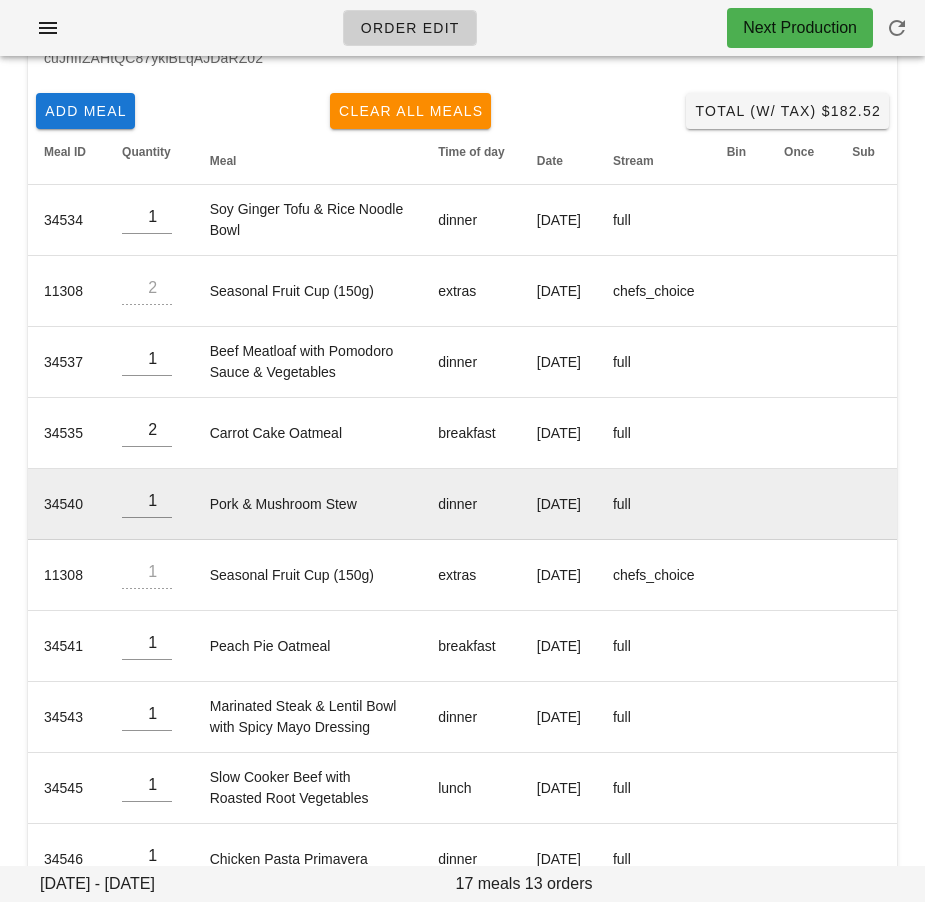 scroll, scrollTop: 0, scrollLeft: 0, axis: both 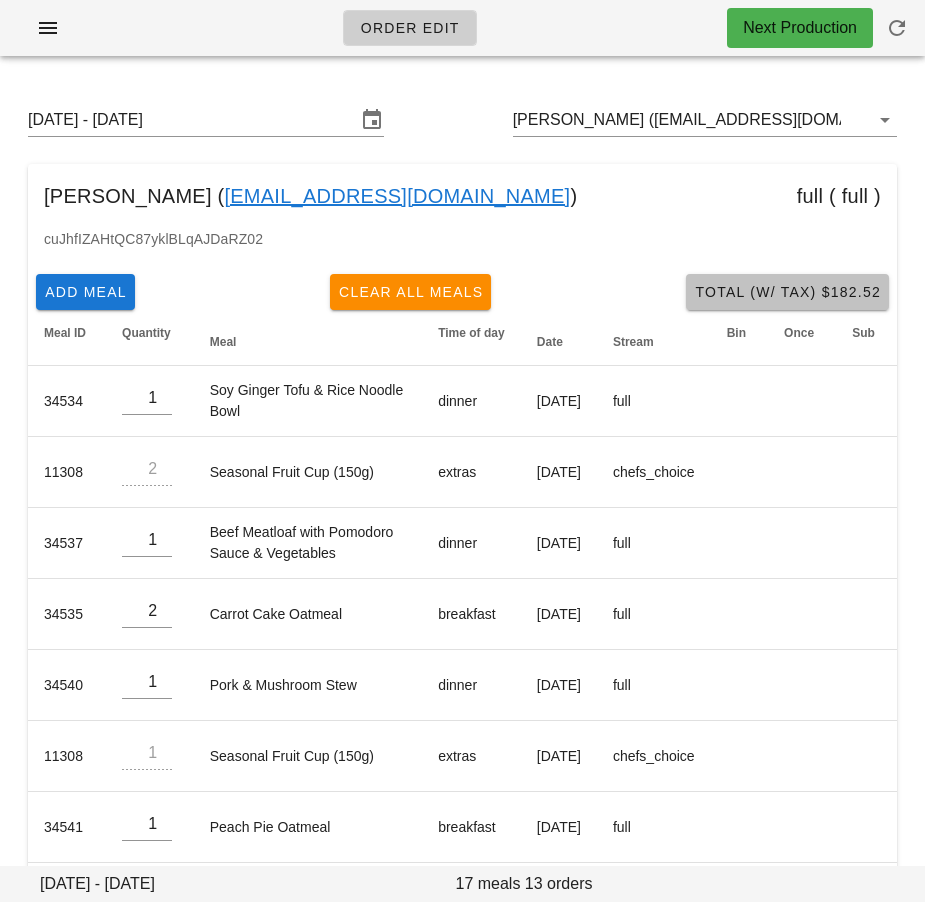 click on "Total (w/ Tax) $182.52" at bounding box center (787, 292) 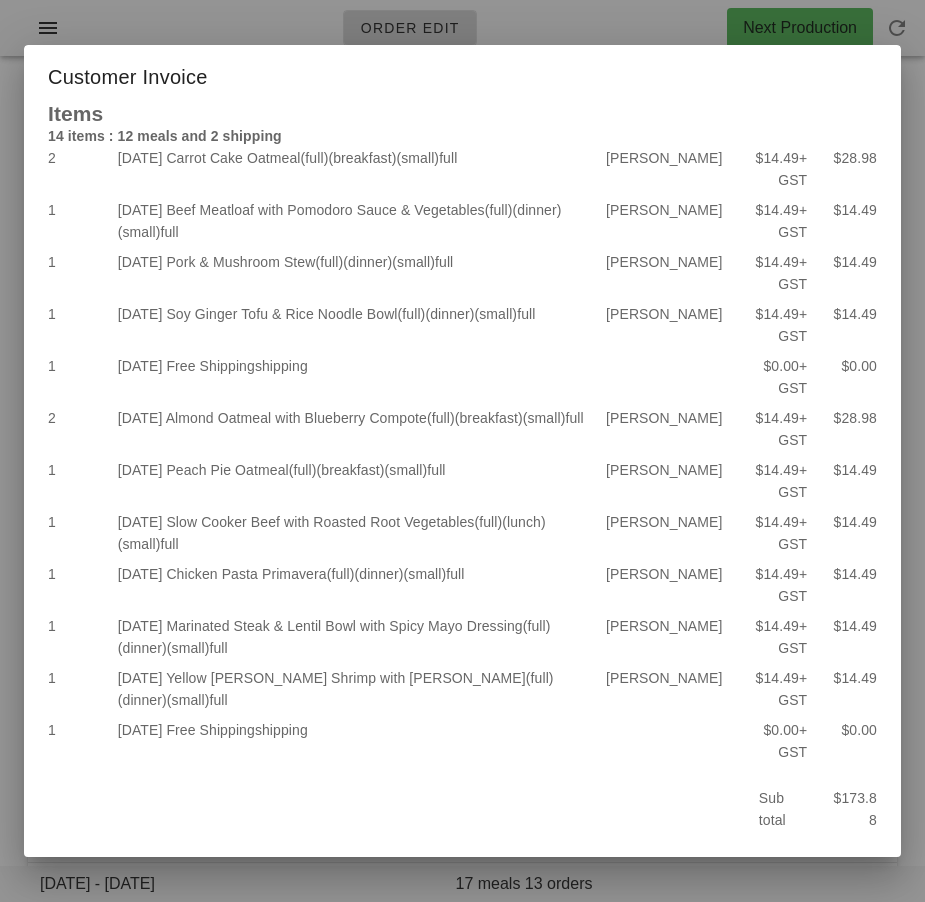 click at bounding box center [462, 451] 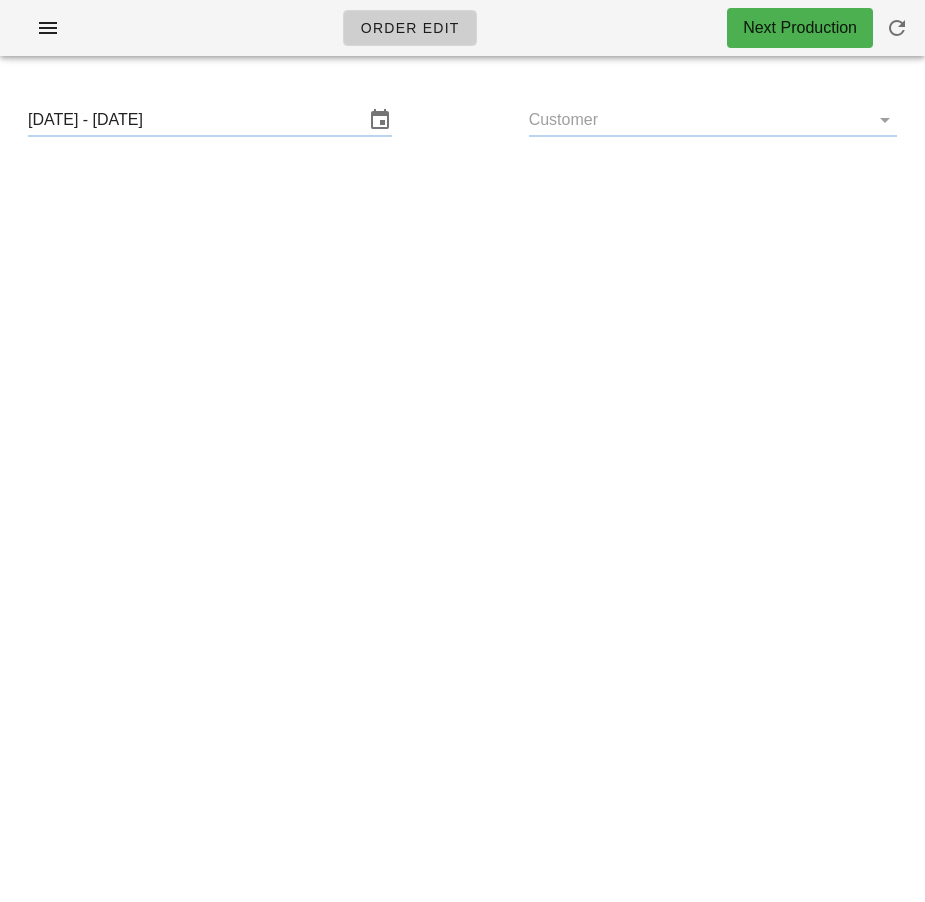 type on "[PERSON_NAME] ([EMAIL_ADDRESS][DOMAIN_NAME])" 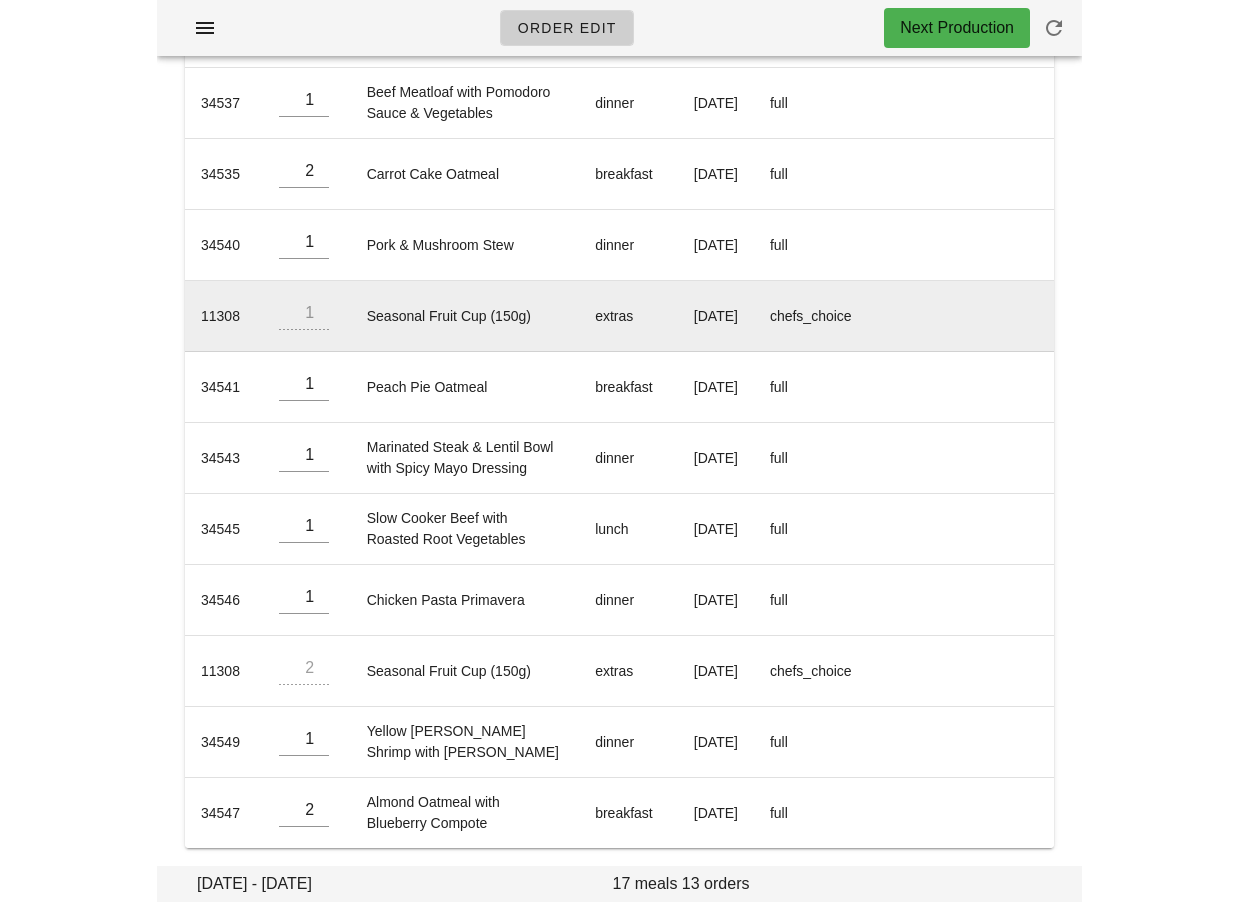 scroll, scrollTop: 0, scrollLeft: 0, axis: both 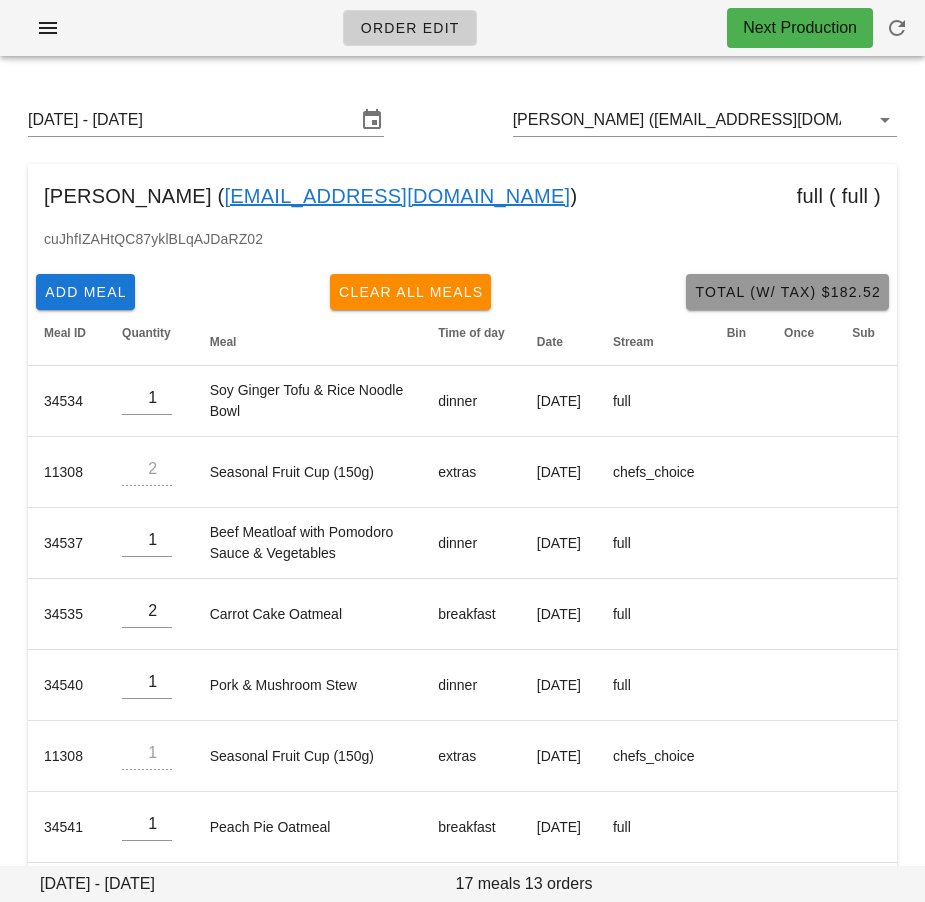 click on "Total (w/ Tax) $182.52" at bounding box center [787, 292] 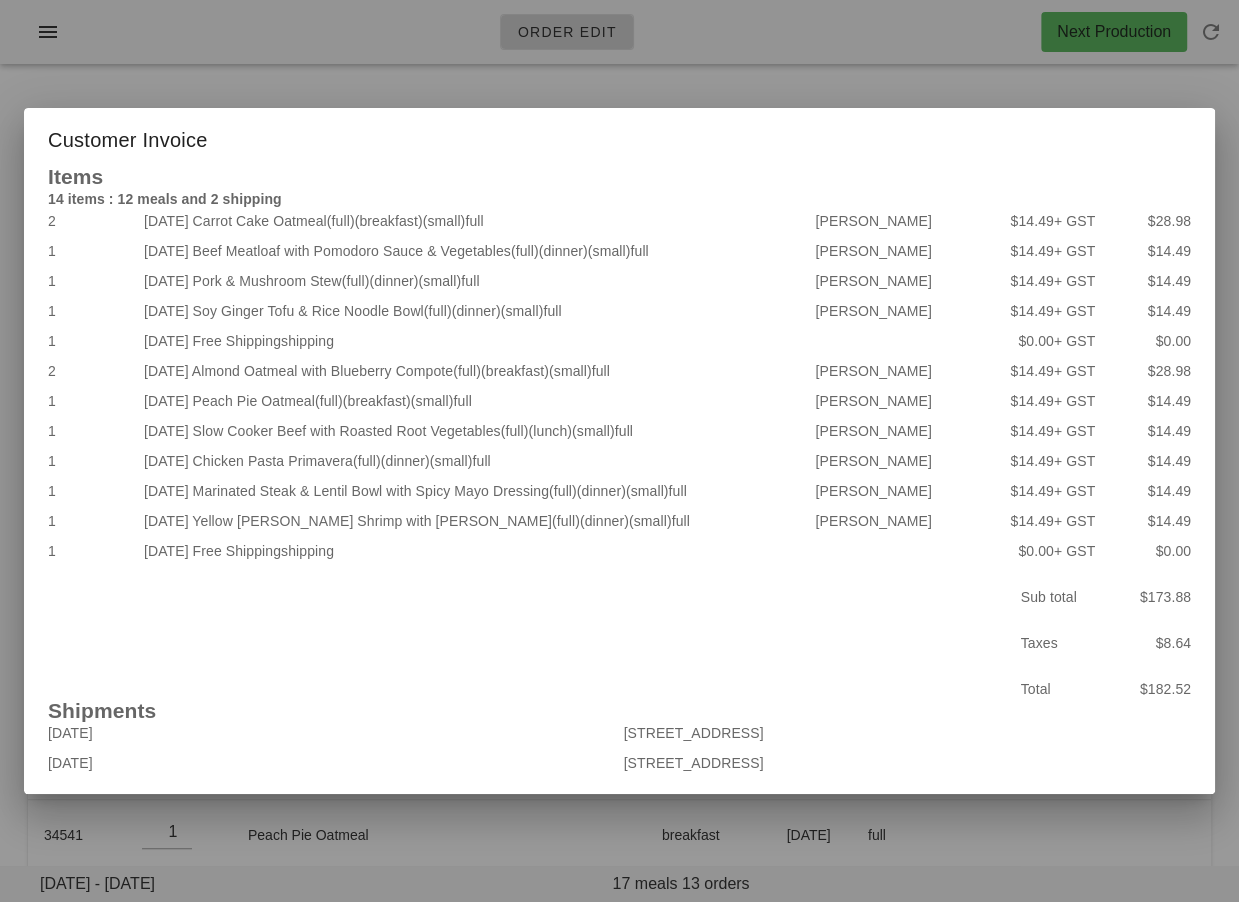 click at bounding box center [619, 451] 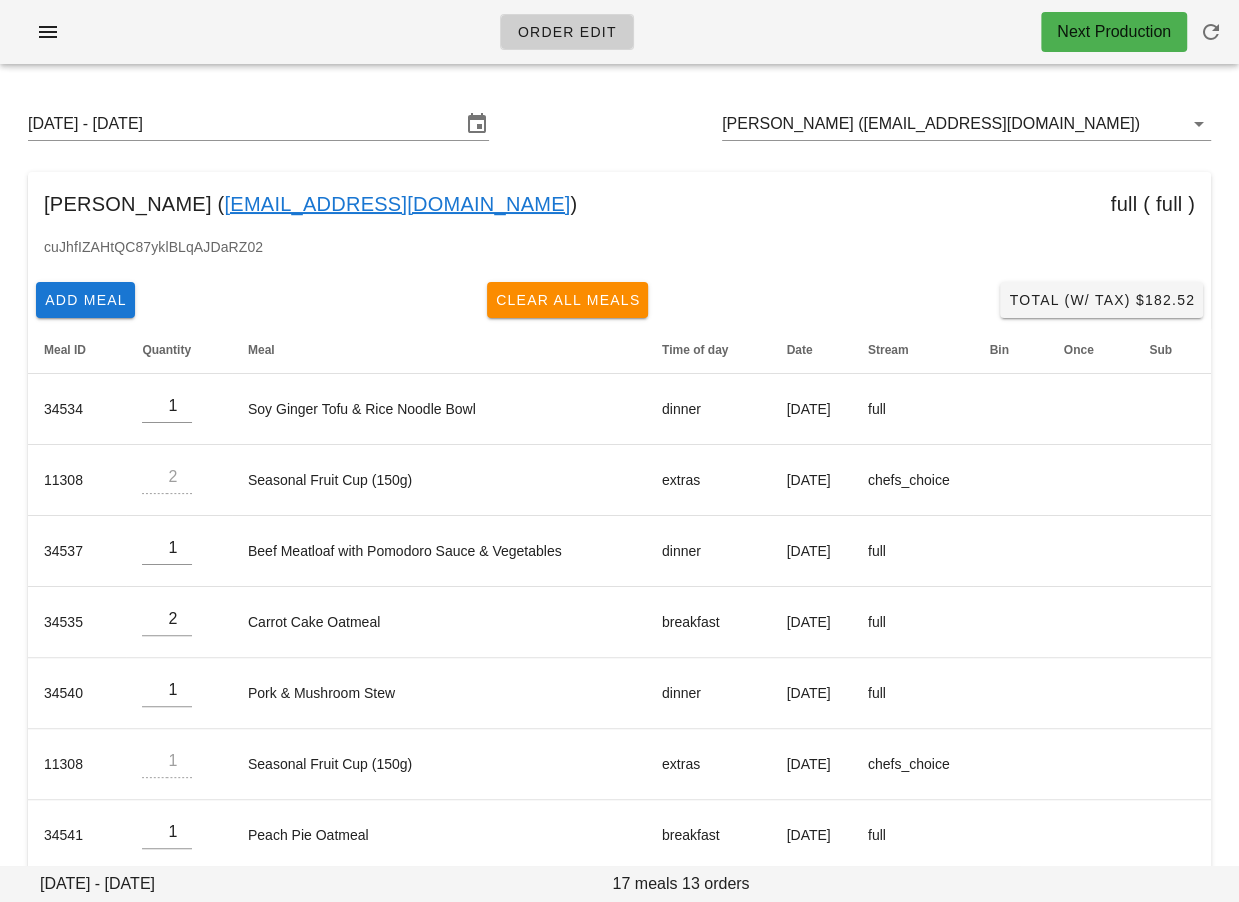 click on "[DATE] - [DATE] [PERSON_NAME] ([EMAIL_ADDRESS][DOMAIN_NAME])  [PERSON_NAME] (  [EMAIL_ADDRESS][DOMAIN_NAME]  )   full ( full )   cuJhfIZAHtQC87yklBLqAJDaRZ02  Add Meal  Clear All Meals   Total (w/ Tax) $182.52  Meal ID Quantity Meal Time of day Date Stream Bin Once Sub 34534 1 Soy Ginger Tofu & Rice Noodle Bowl dinner  [DATE]  full 11308 2 Seasonal Fruit Cup (150g) extras  [DATE]  chefs_choice 34537 1 Beef Meatloaf with Pomodoro Sauce & Vegetables dinner  [DATE]  full 34535 2 Carrot Cake Oatmeal breakfast  [DATE]  full 34540 1 Pork & Mushroom Stew dinner  [DATE]  full 11308 1 Seasonal Fruit Cup (150g) extras  [DATE]  chefs_choice 34541 1 Peach Pie Oatmeal breakfast  [DATE]  full 34543 1 Marinated Steak & Lentil Bowl with Spicy Mayo Dressing dinner  [DATE]  full 34545 1 Slow Cooker Beef with Roasted Root Vegetables lunch  [DATE]  full 34546 1 Chicken Pasta Primavera dinner  [DATE]  full 11308 2 extras 1" at bounding box center (619, 702) 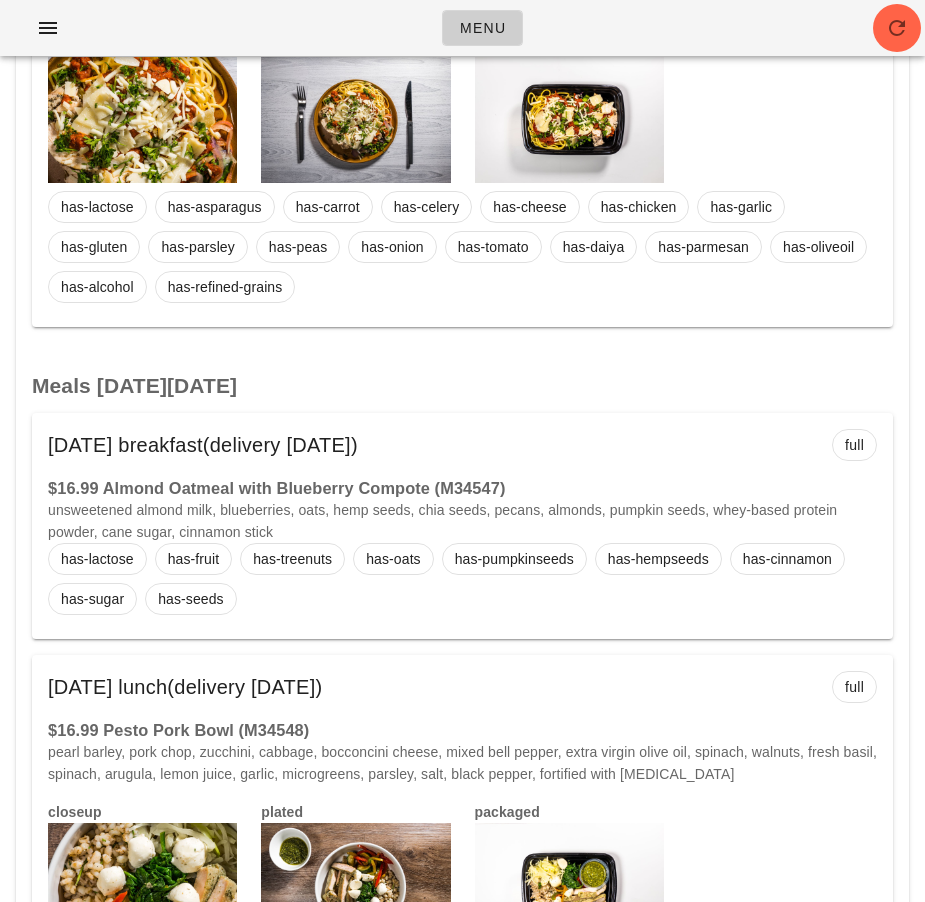 scroll, scrollTop: 6816, scrollLeft: 0, axis: vertical 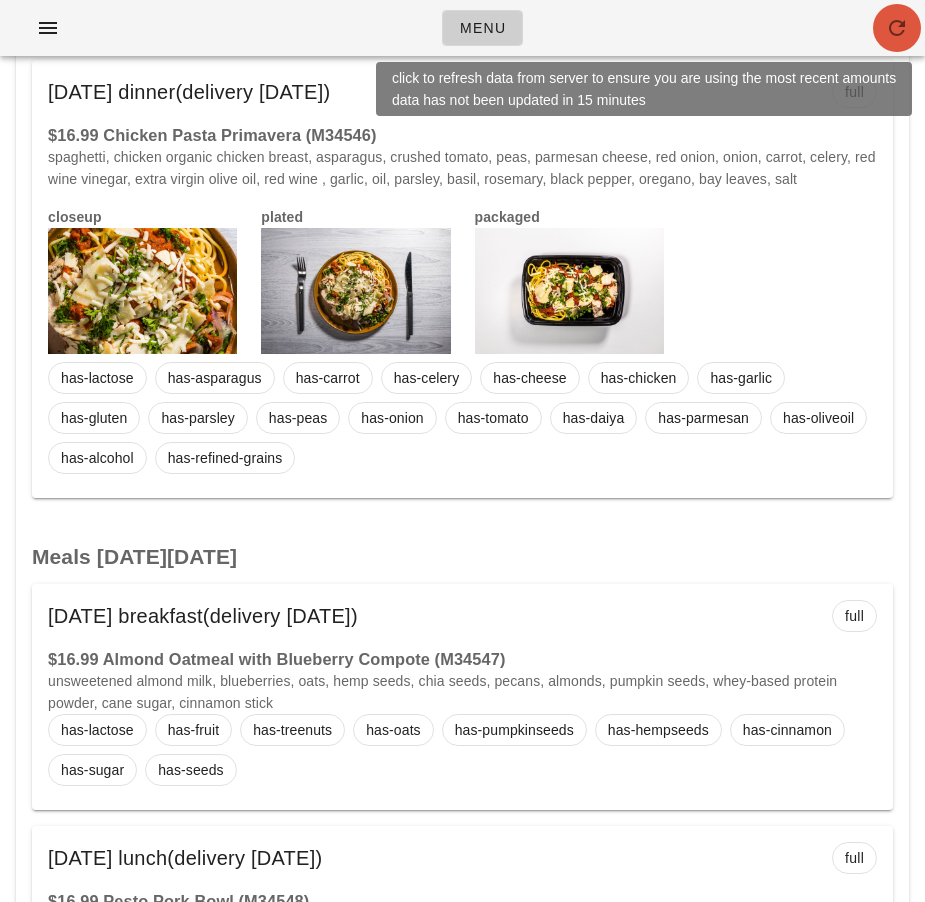 click at bounding box center (897, 28) 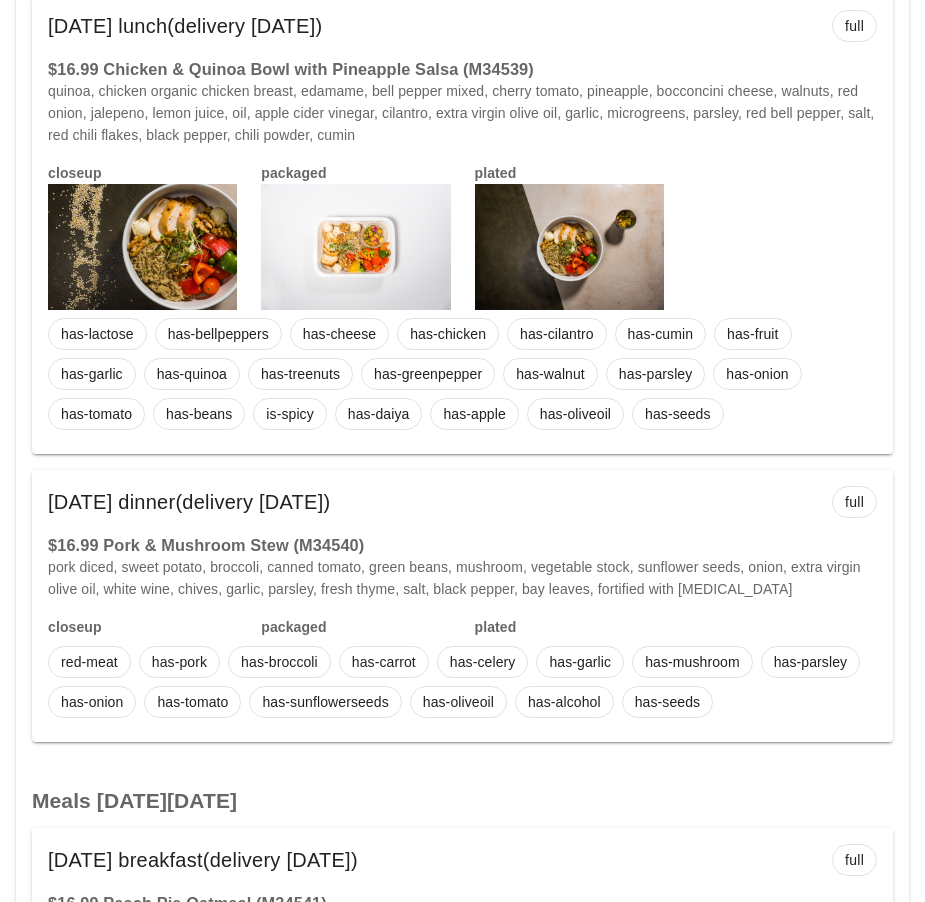 scroll, scrollTop: 3960, scrollLeft: 0, axis: vertical 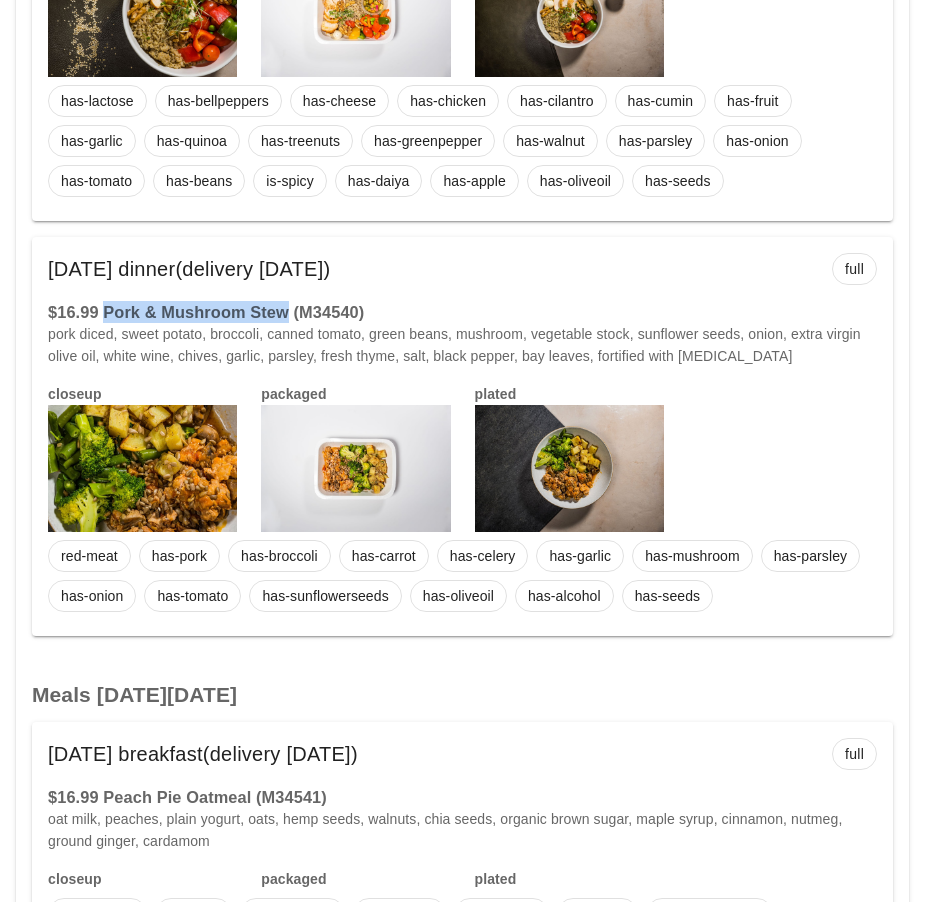 drag, startPoint x: 108, startPoint y: 334, endPoint x: 285, endPoint y: 335, distance: 177.00282 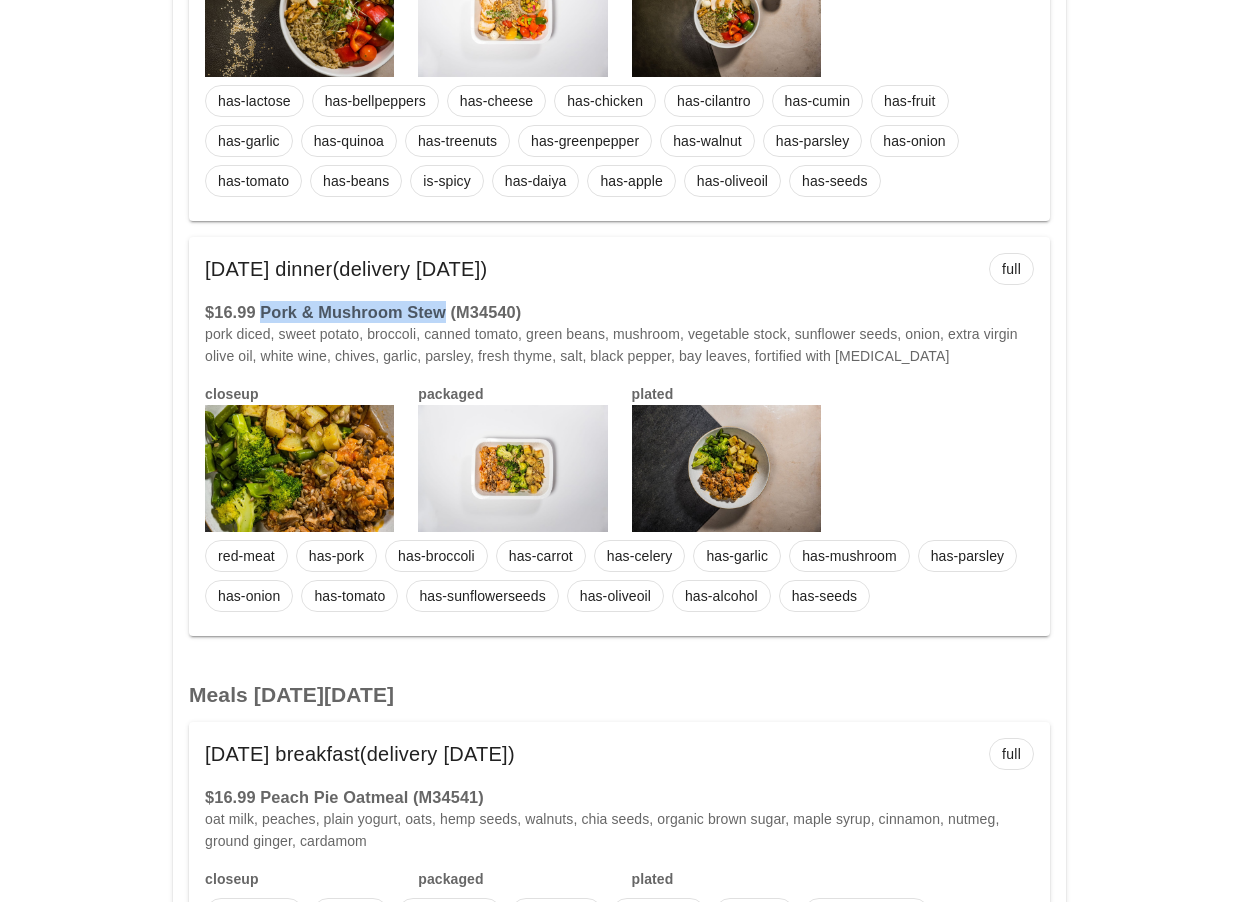 scroll, scrollTop: 3954, scrollLeft: 0, axis: vertical 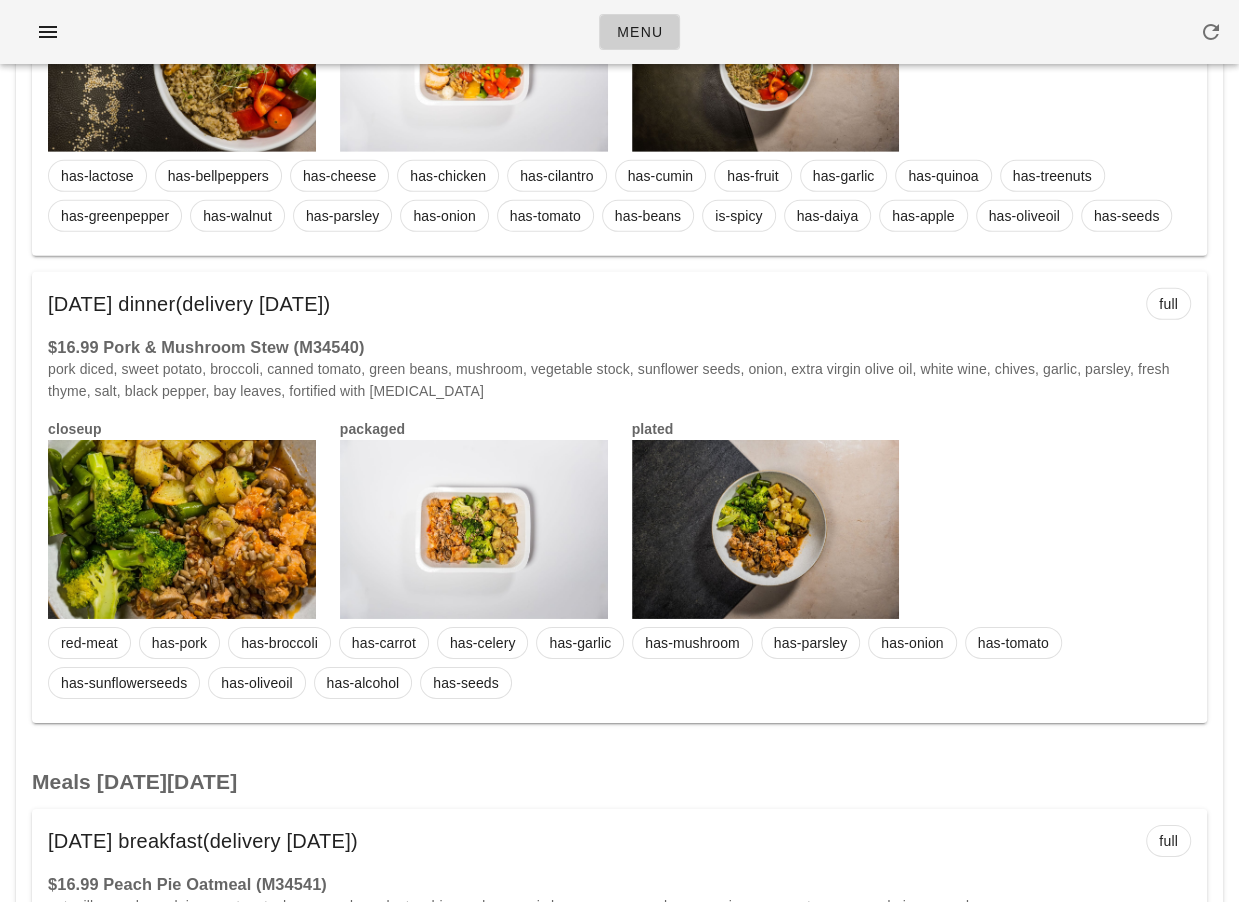 click on "(delivery Sunday Jul 13)" at bounding box center (252, 304) 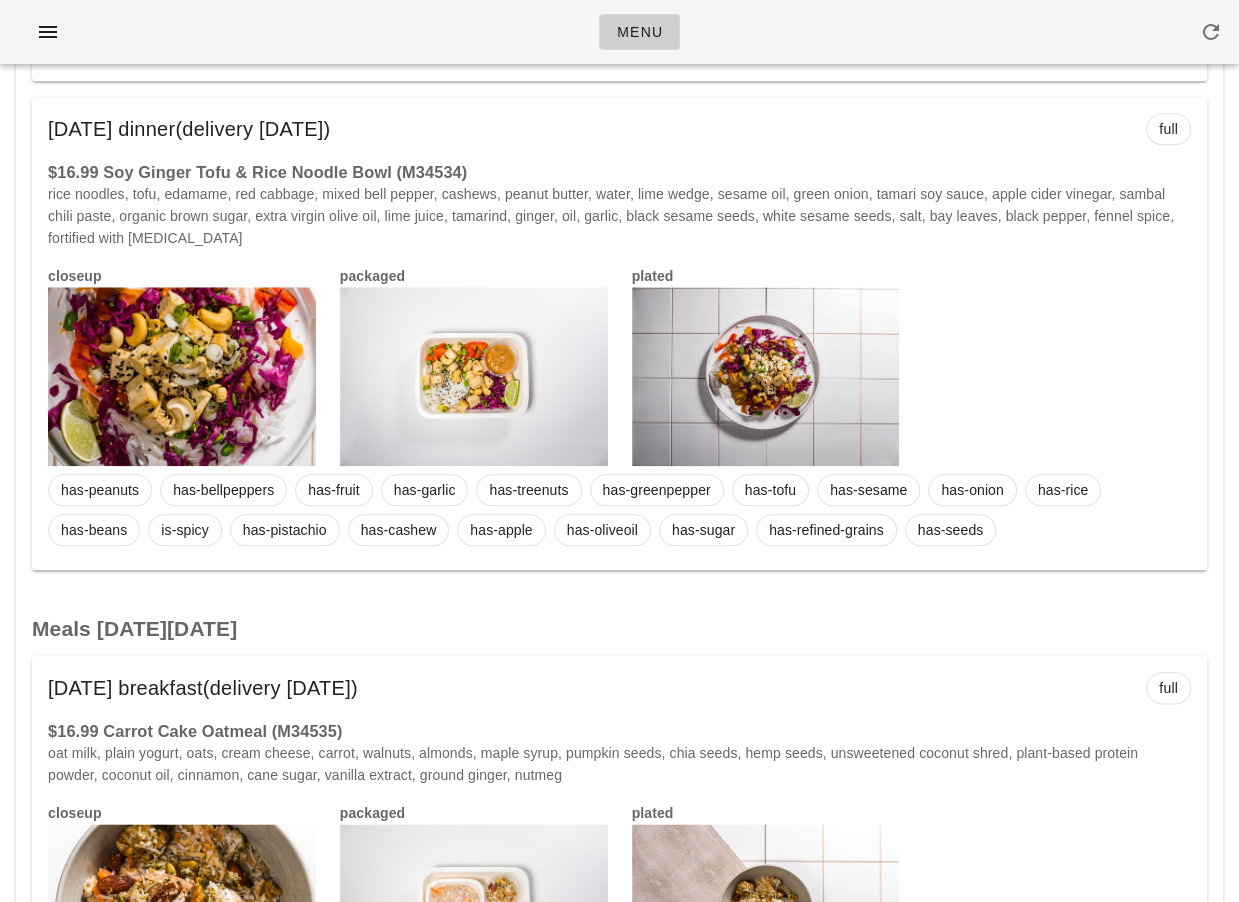 scroll, scrollTop: 0, scrollLeft: 0, axis: both 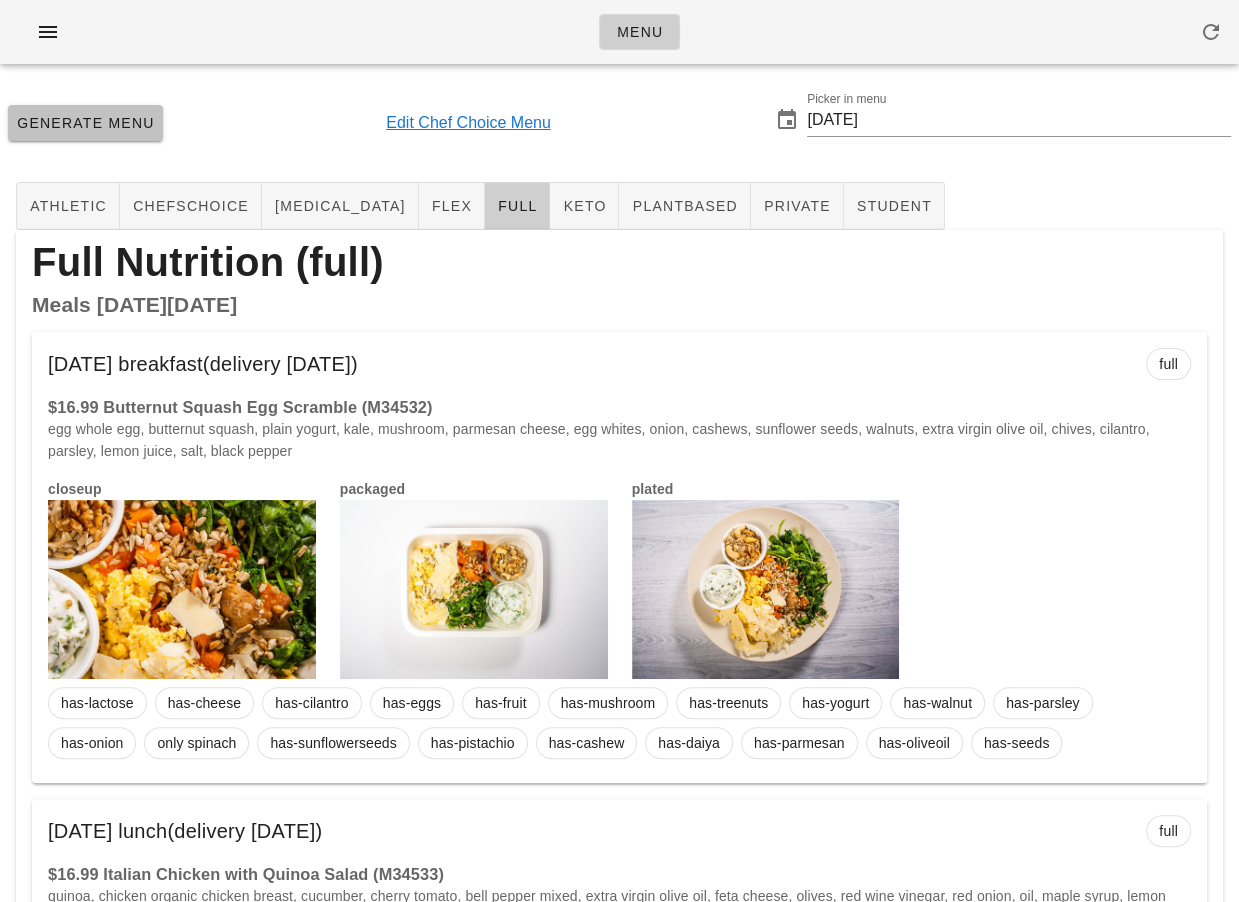 click on "Generate Menu" at bounding box center [85, 123] 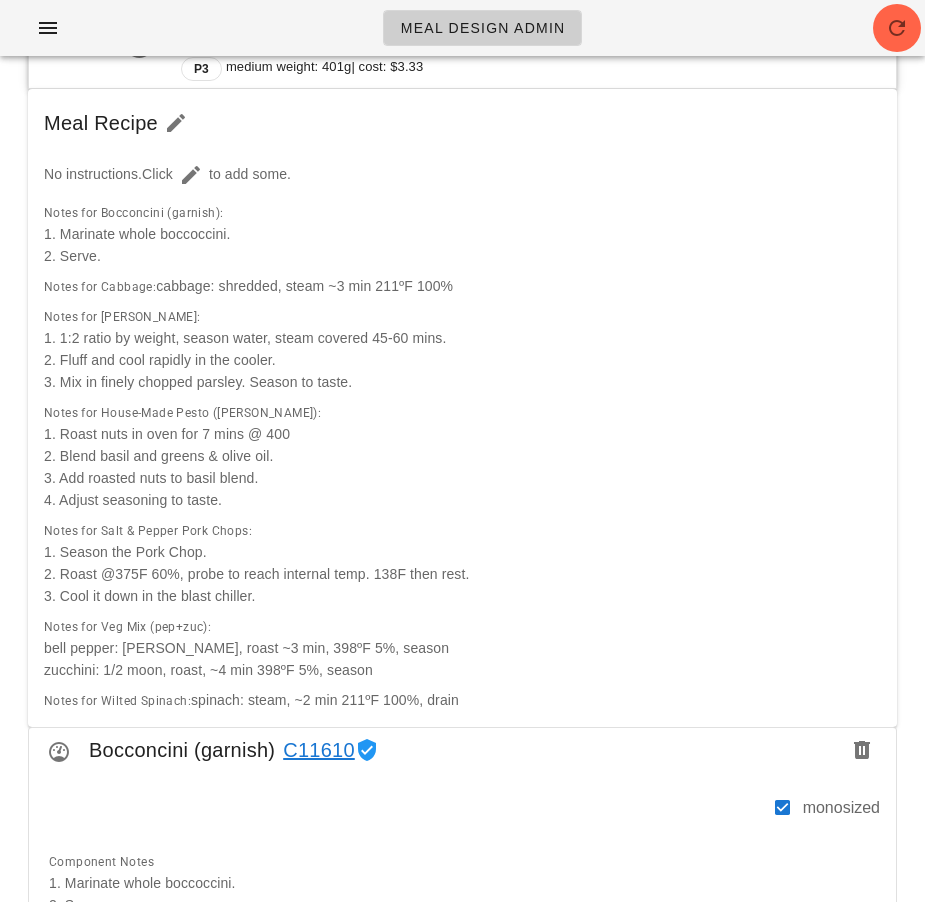 scroll, scrollTop: 0, scrollLeft: 0, axis: both 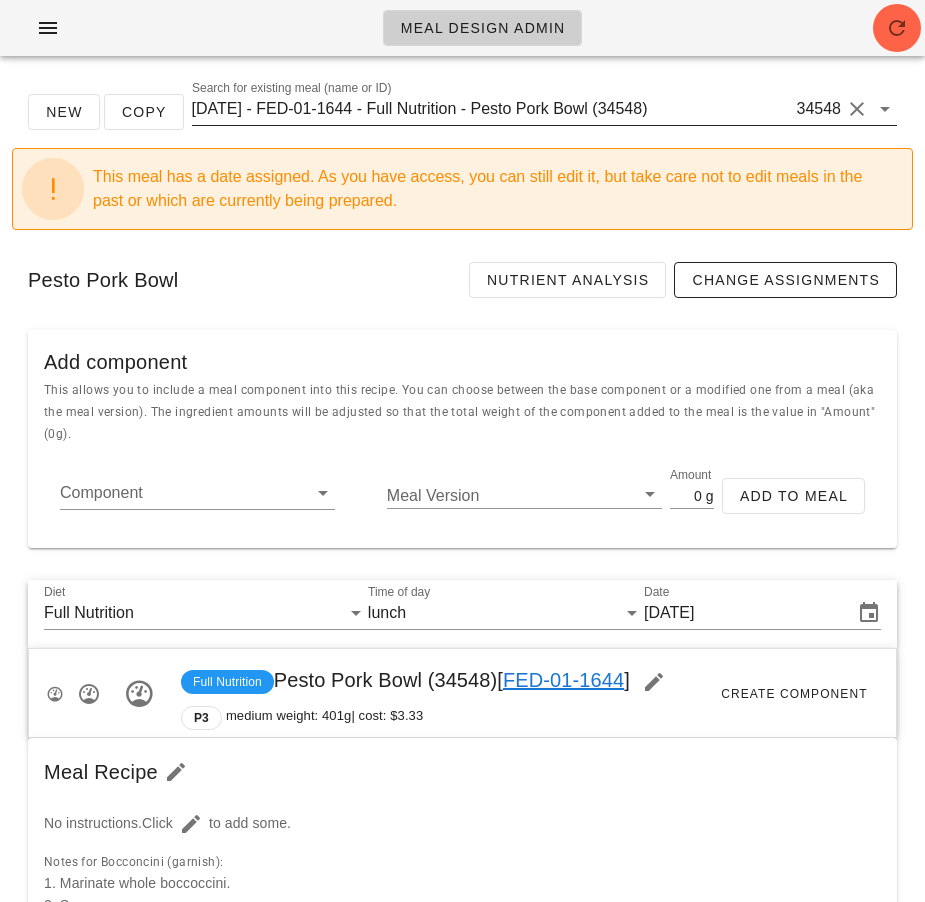 click on "[DATE] - FED-01-1644 - Full Nutrition - Pesto Pork Bowl (34548)" at bounding box center (492, 109) 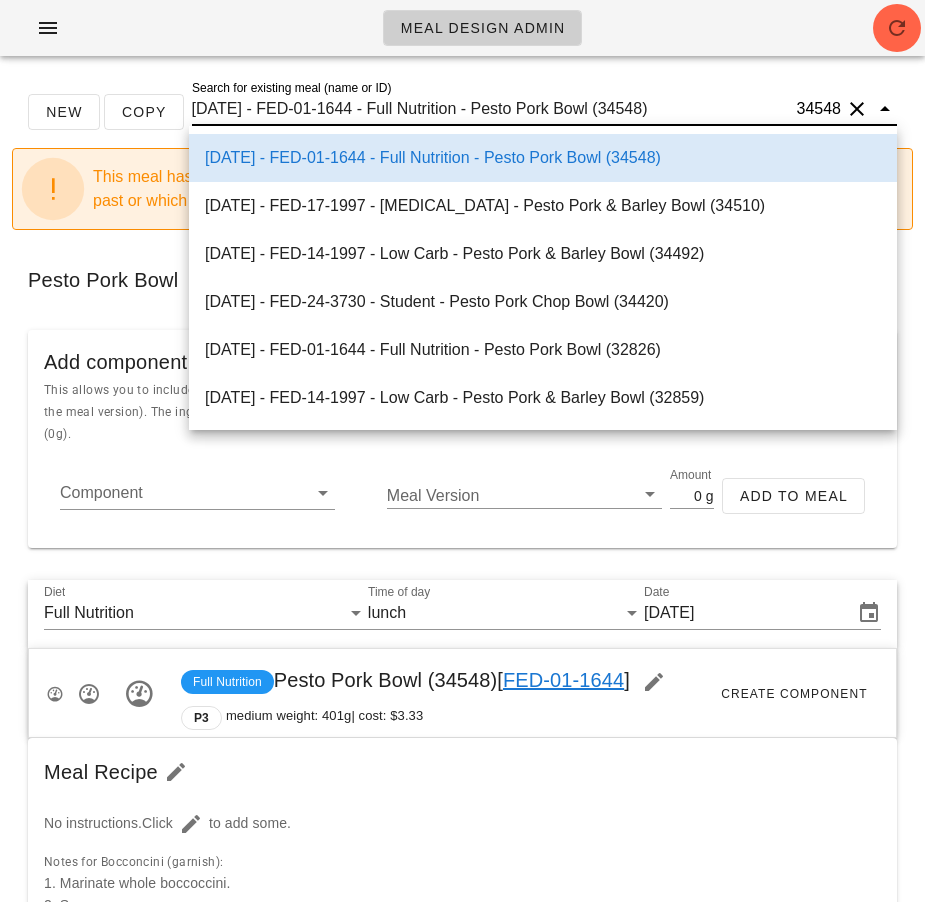 click on "[DATE] - FED-01-1644 - Full Nutrition - Pesto Pork Bowl (34548)" at bounding box center [492, 109] 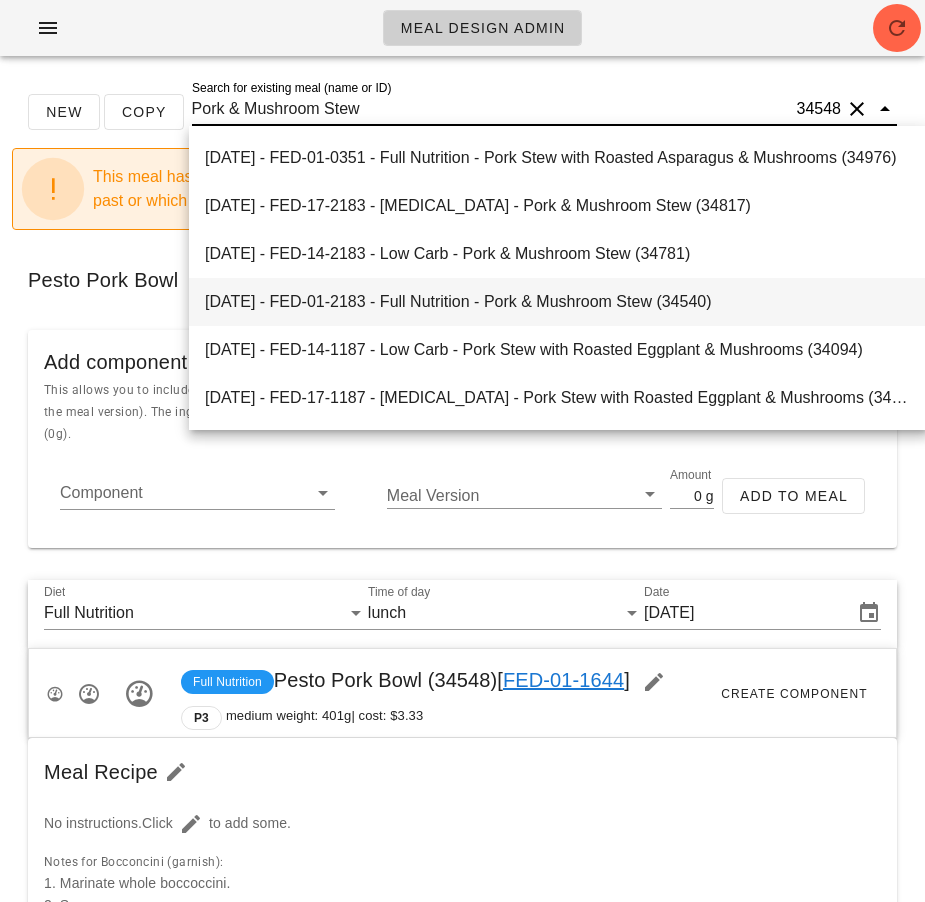click on "[DATE] - FED-01-2183 - Full Nutrition - Pork & Mushroom Stew (34540)" at bounding box center (559, 301) 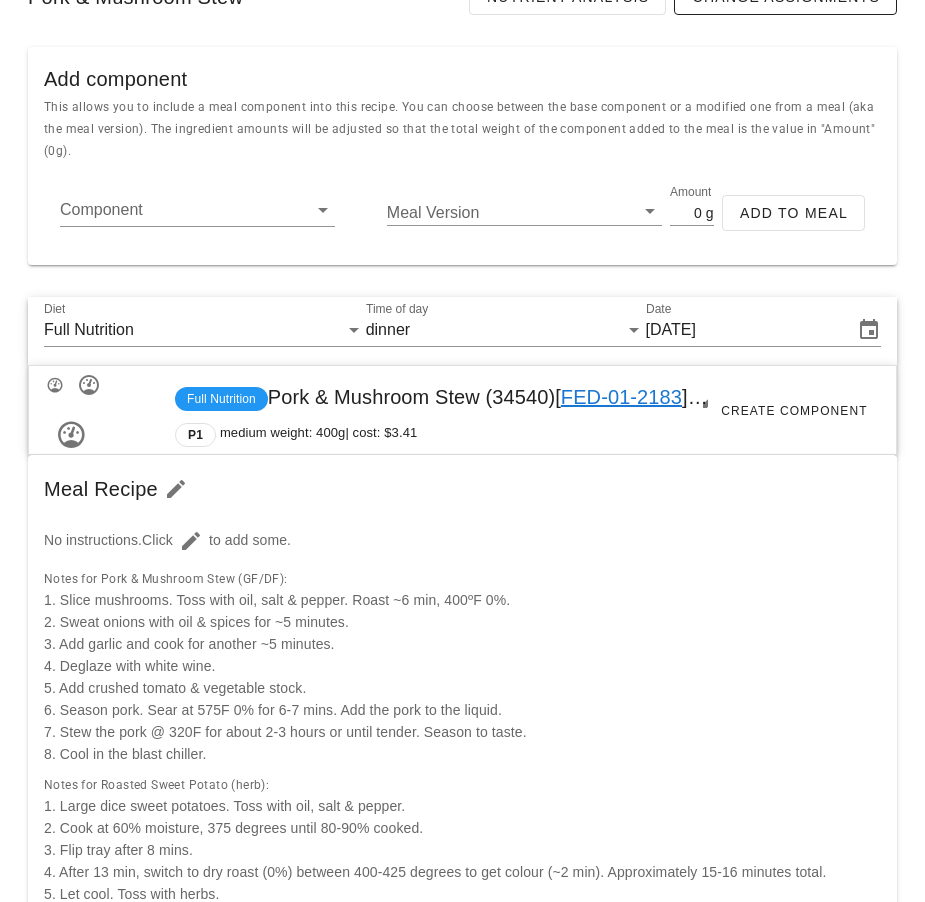scroll, scrollTop: 340, scrollLeft: 0, axis: vertical 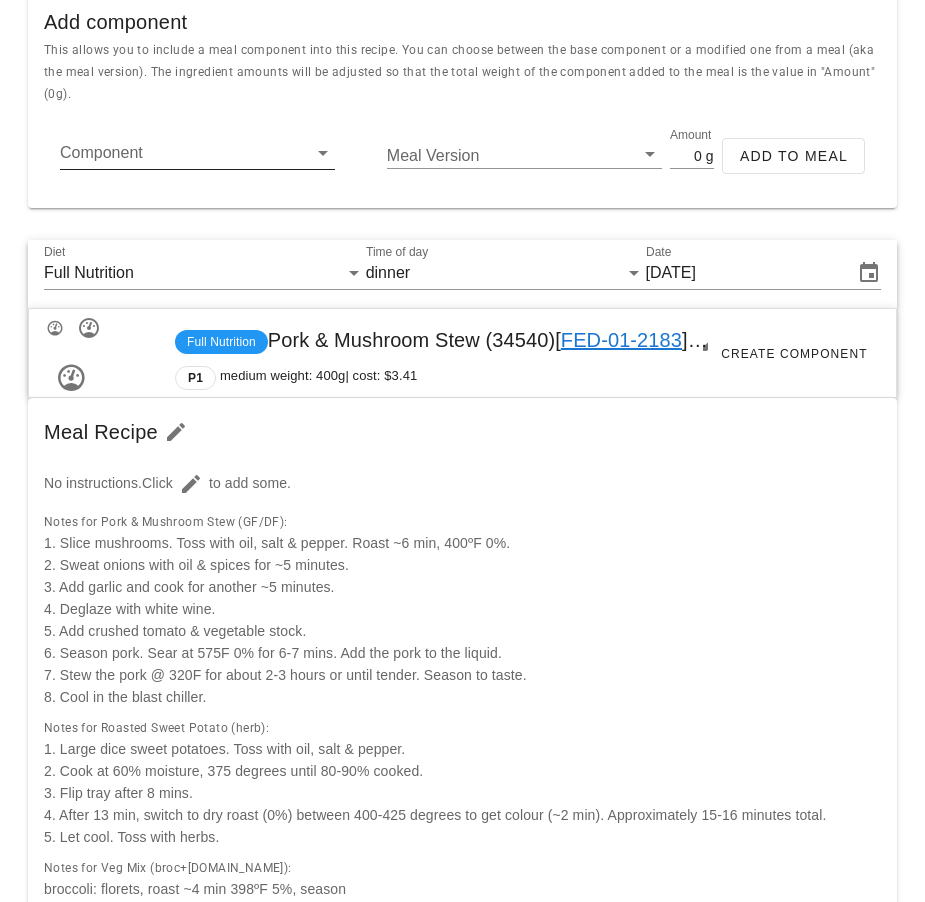 click on "Component" at bounding box center (181, 153) 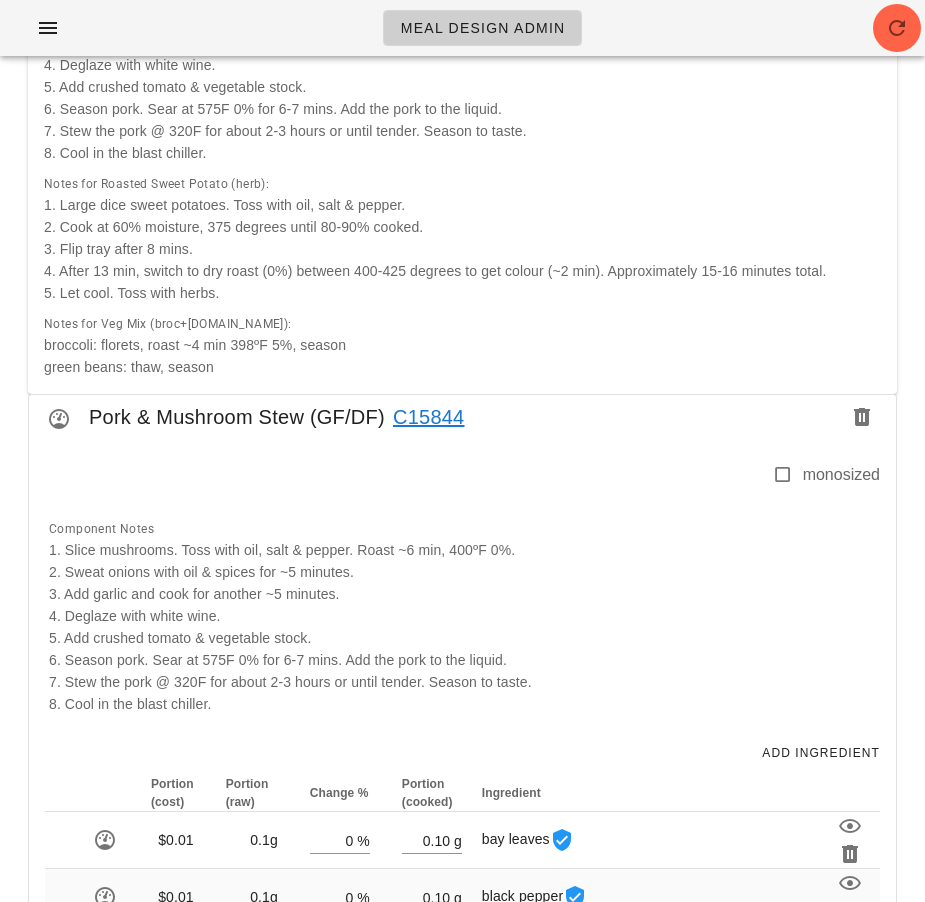 scroll, scrollTop: 0, scrollLeft: 0, axis: both 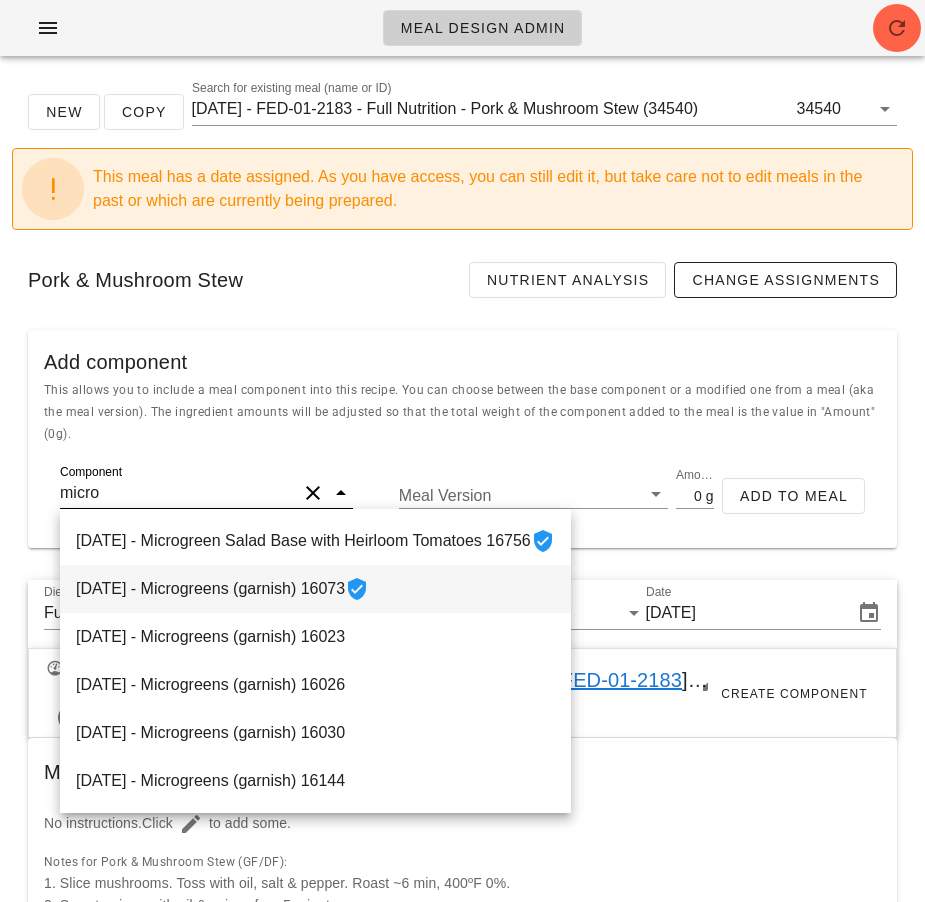 click on "[DATE] - Microgreens (garnish) 16073" at bounding box center [315, 589] 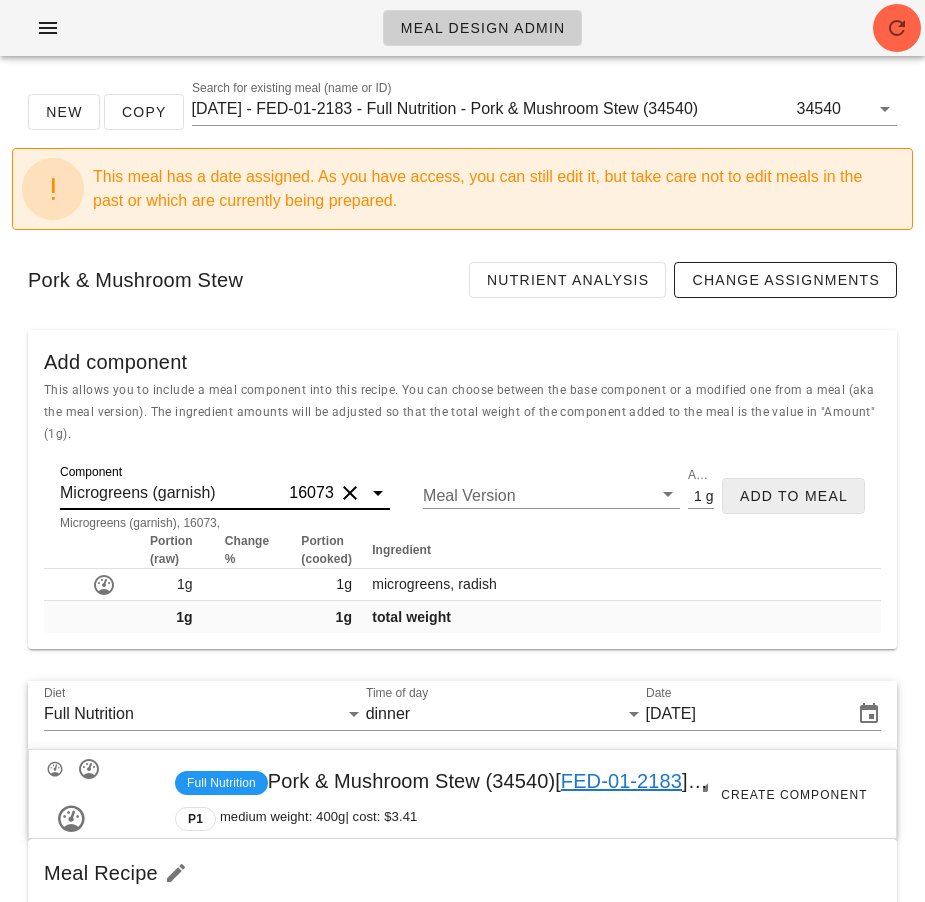 type on "Microgreens (garnish)" 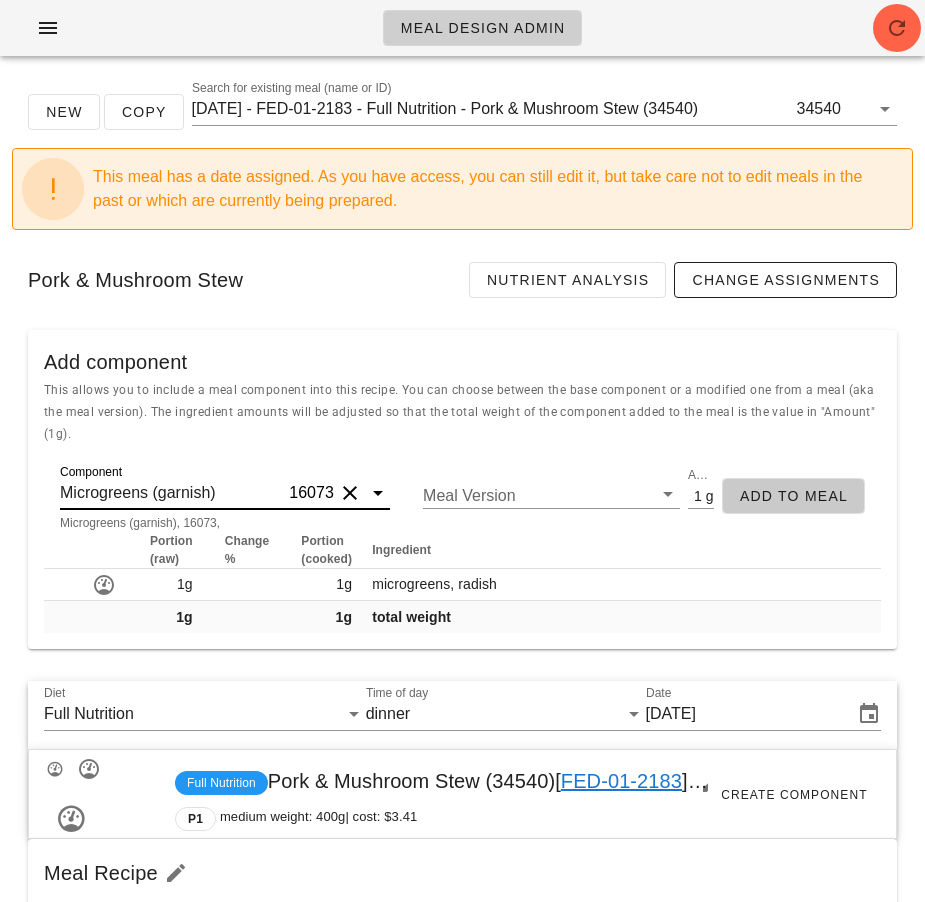 click on "Add to Meal" at bounding box center [793, 496] 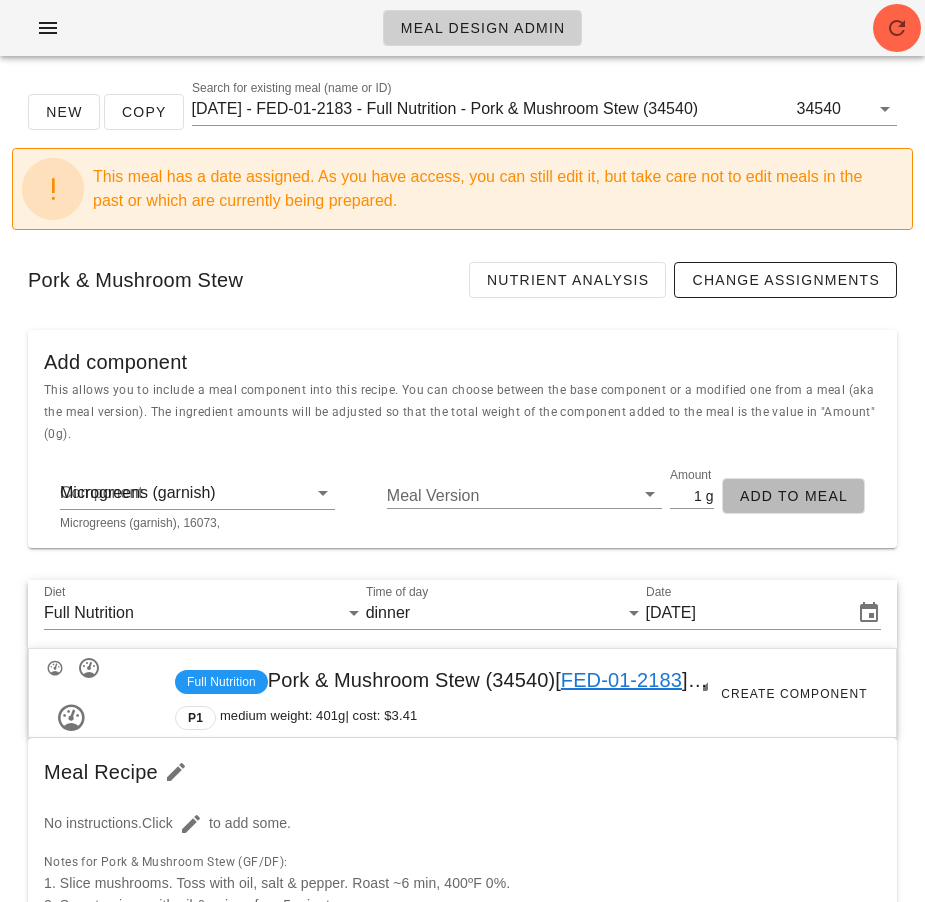 type 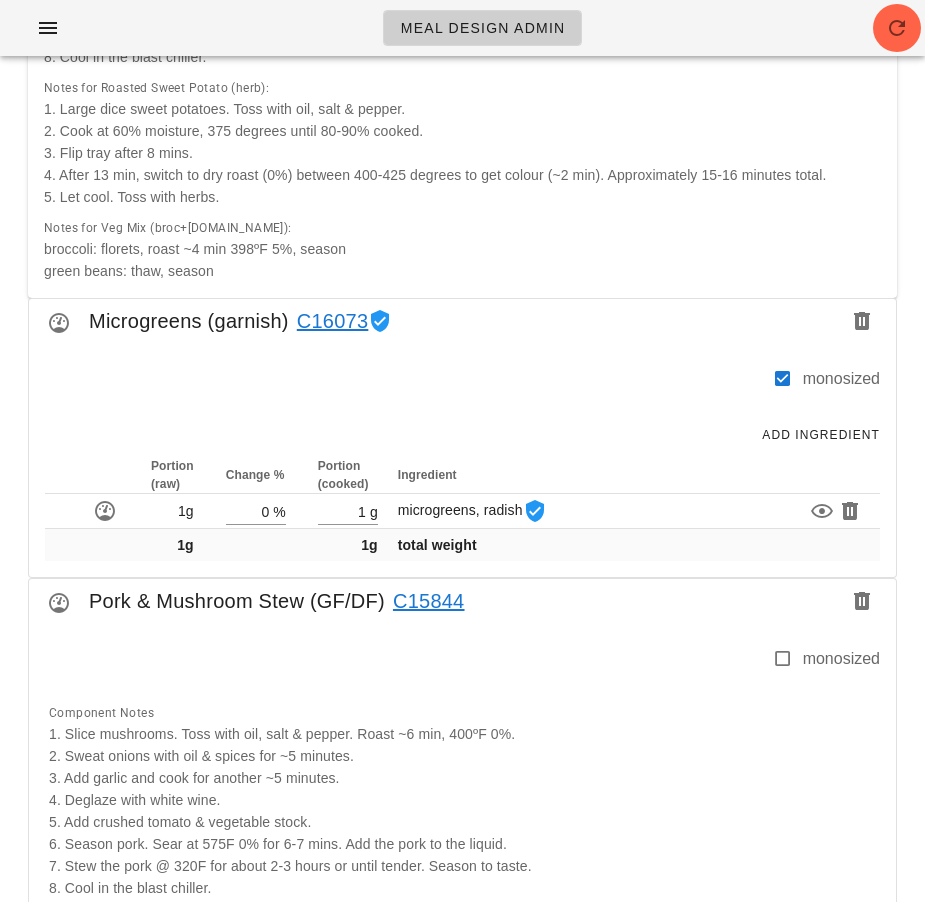 scroll, scrollTop: 966, scrollLeft: 0, axis: vertical 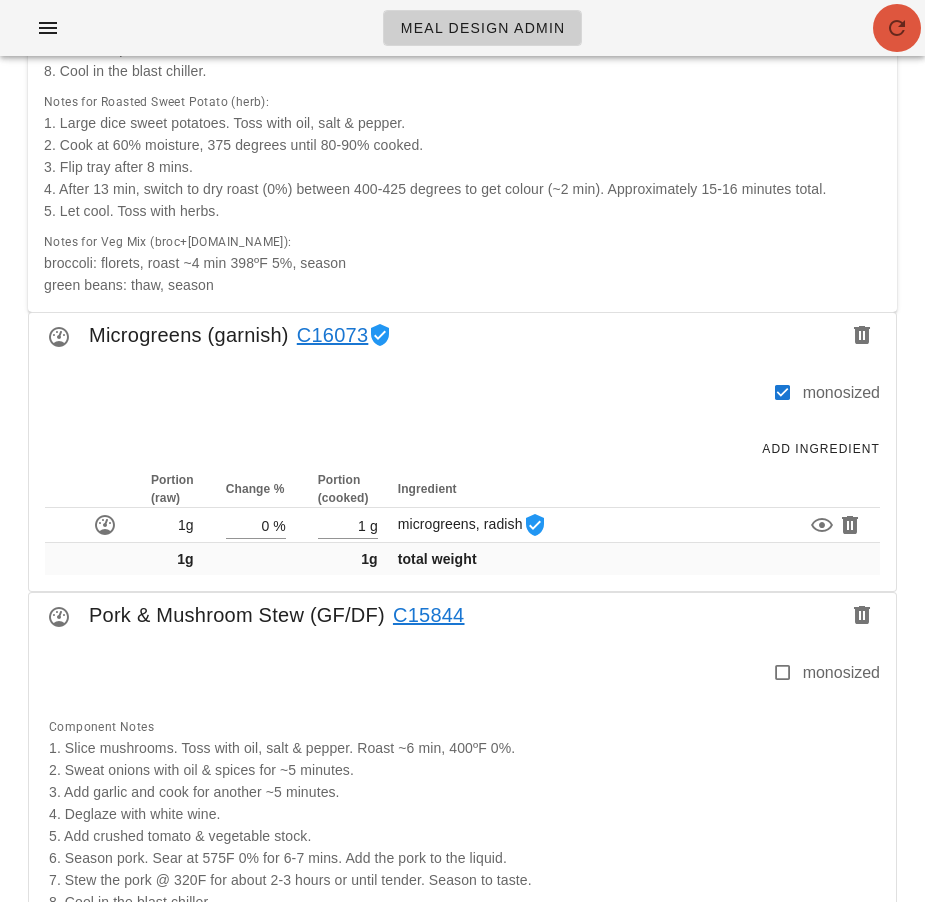 click at bounding box center (897, 28) 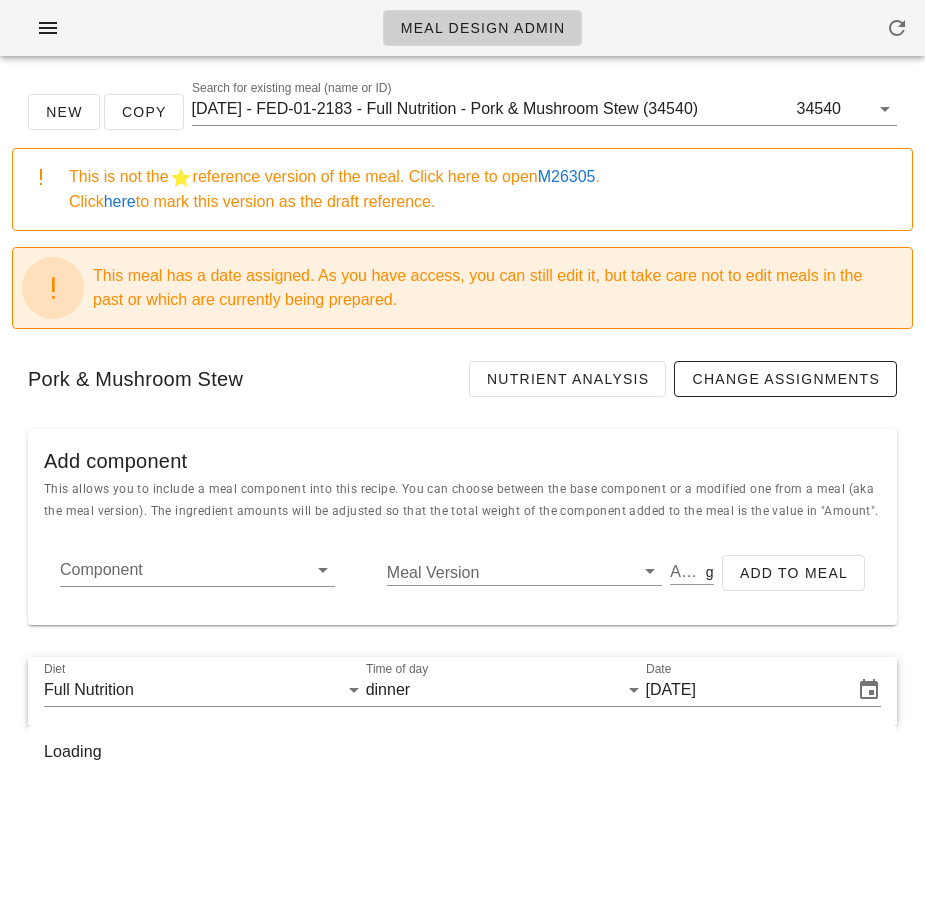 scroll, scrollTop: 0, scrollLeft: 0, axis: both 